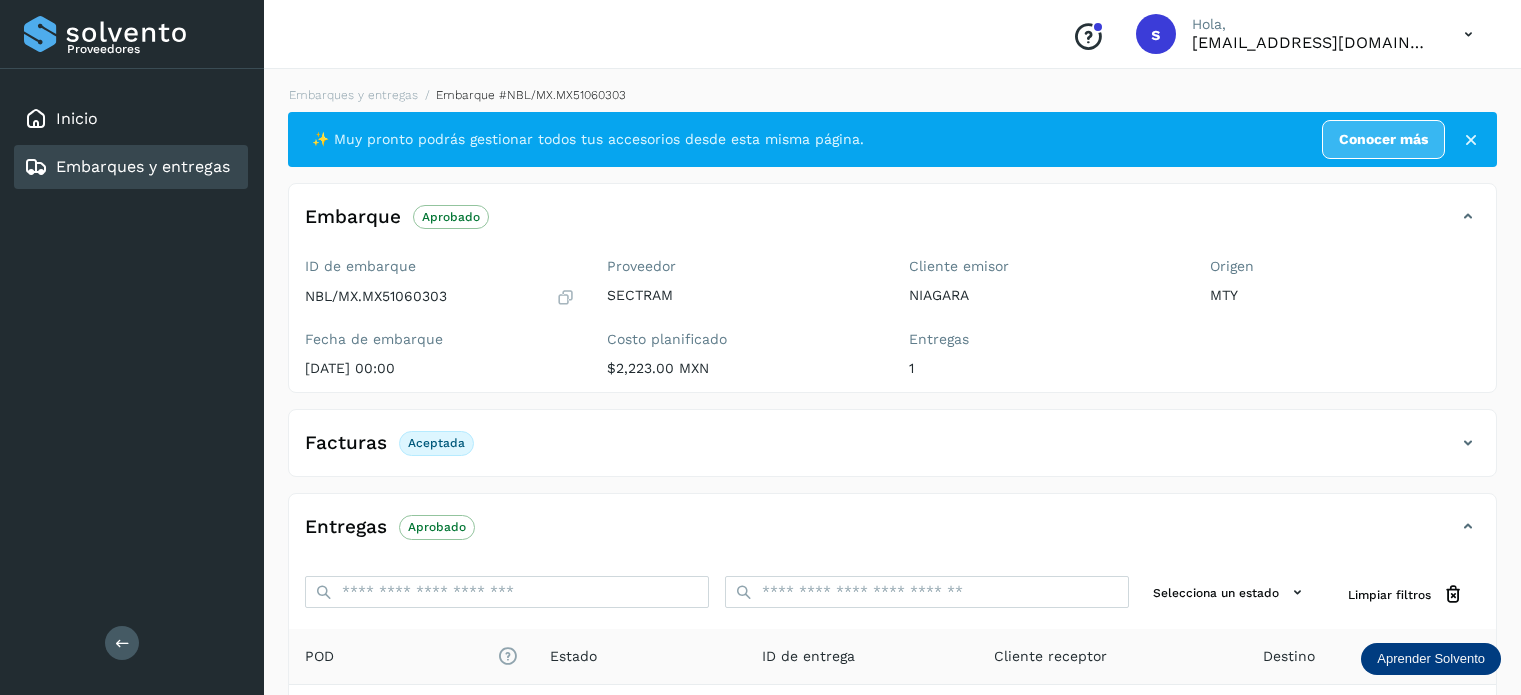 scroll, scrollTop: 250, scrollLeft: 0, axis: vertical 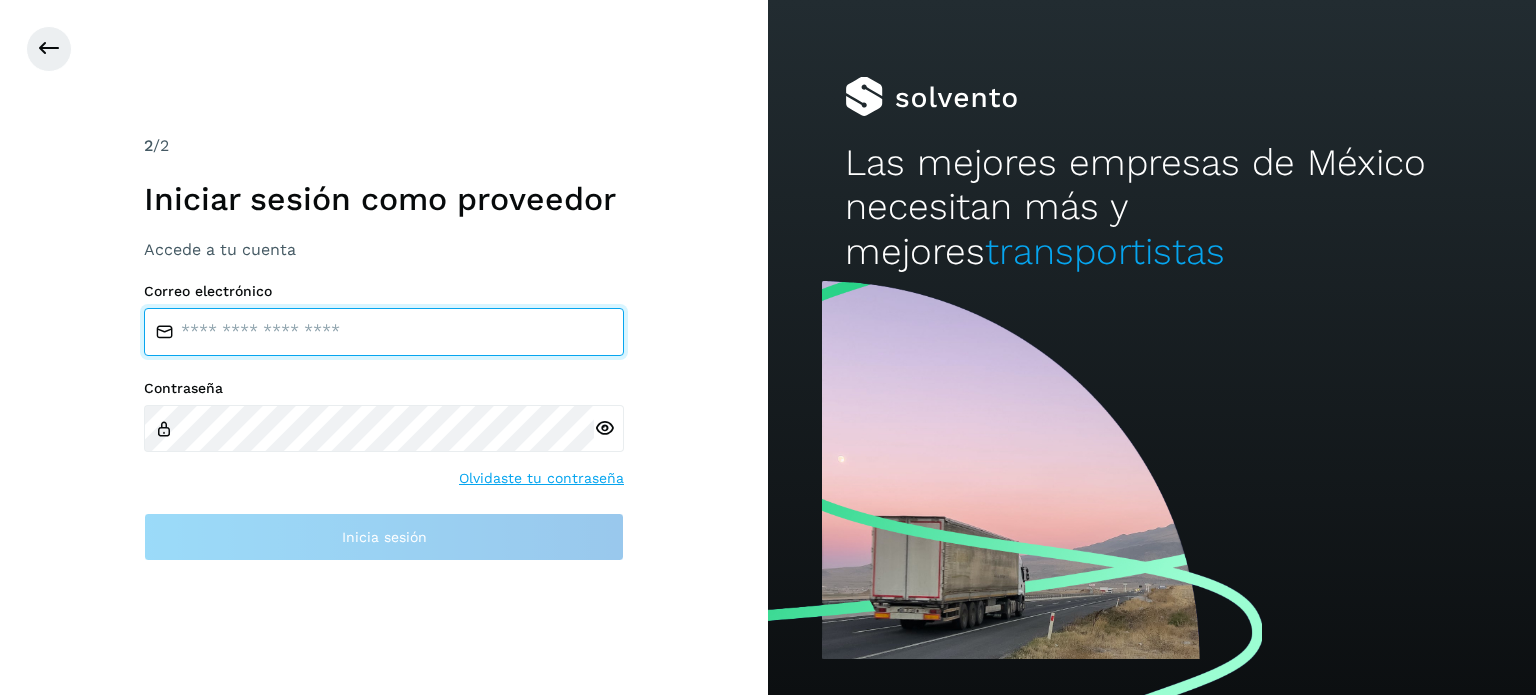 type on "**********" 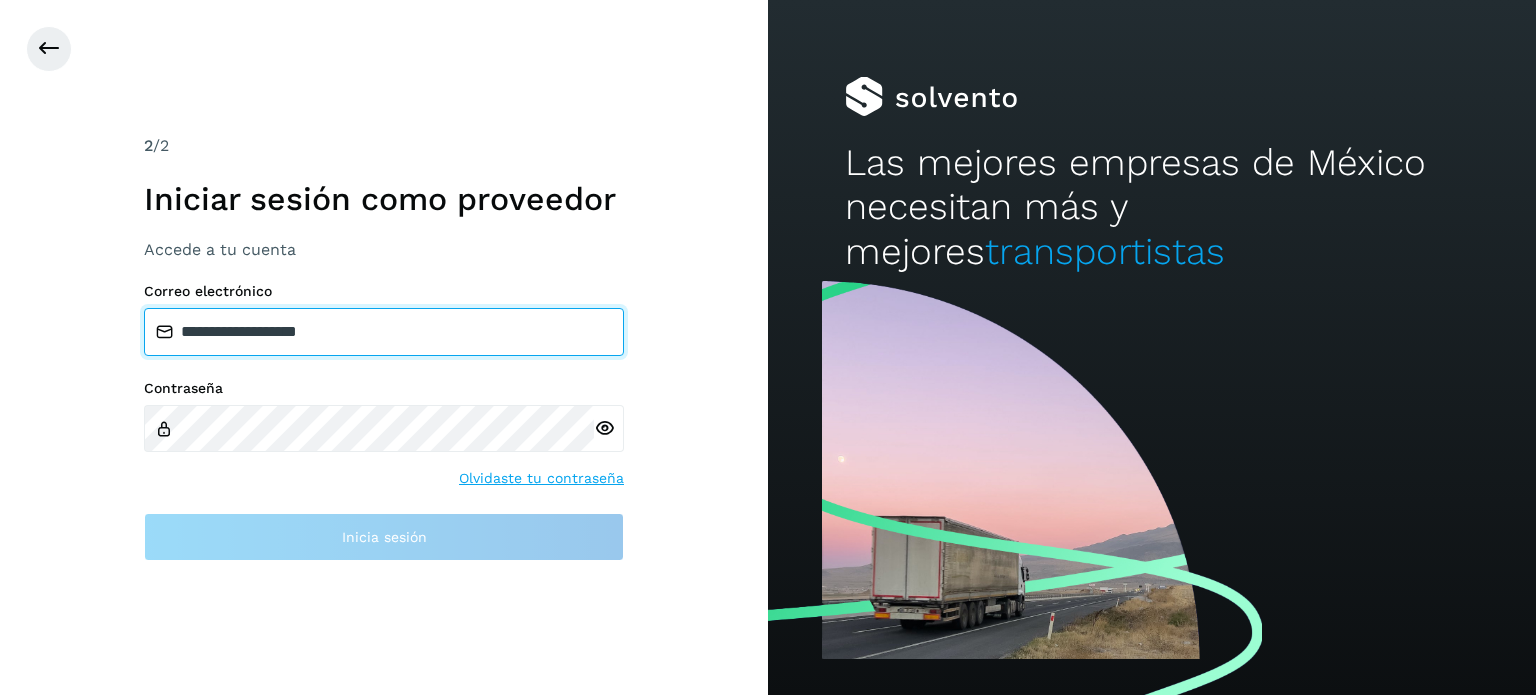 click on "**********" at bounding box center (384, 332) 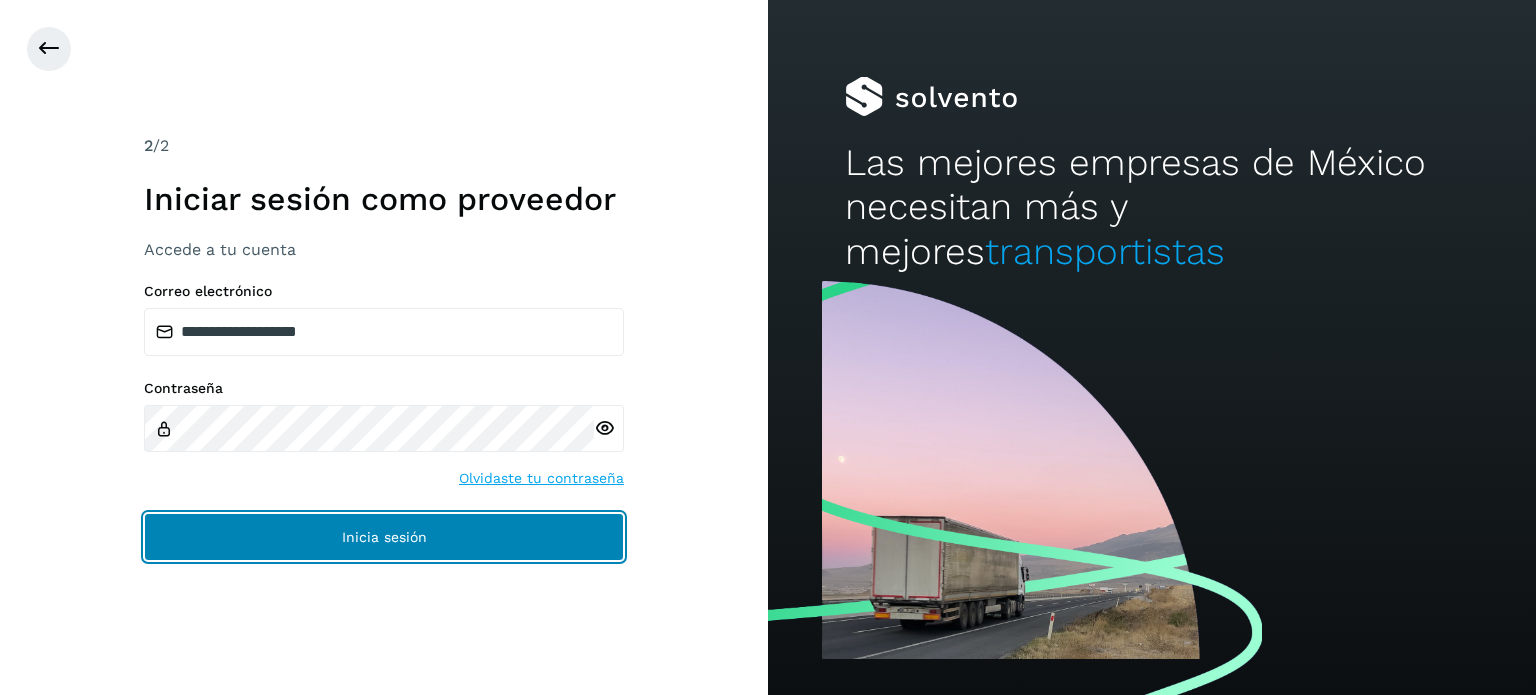 click on "Inicia sesión" at bounding box center (384, 537) 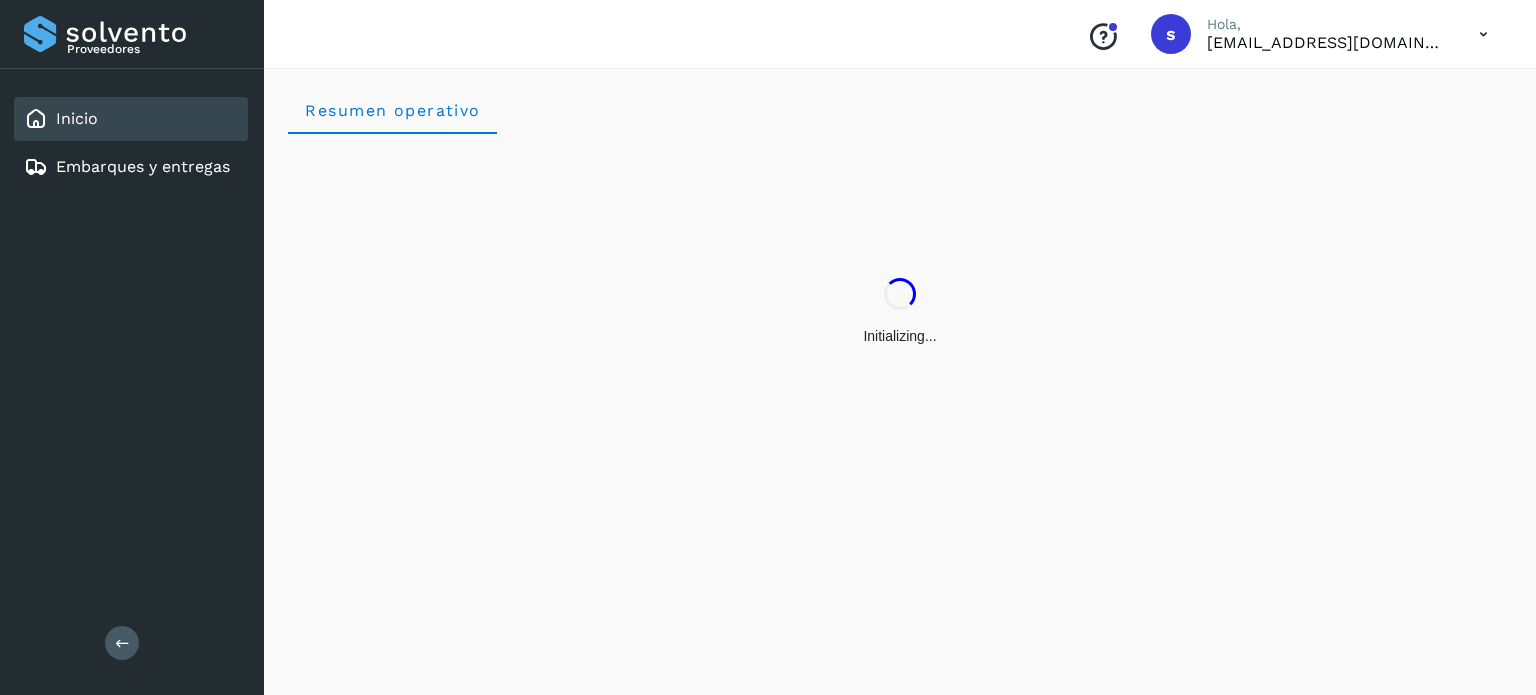 click on "Embarques y entregas" at bounding box center [143, 166] 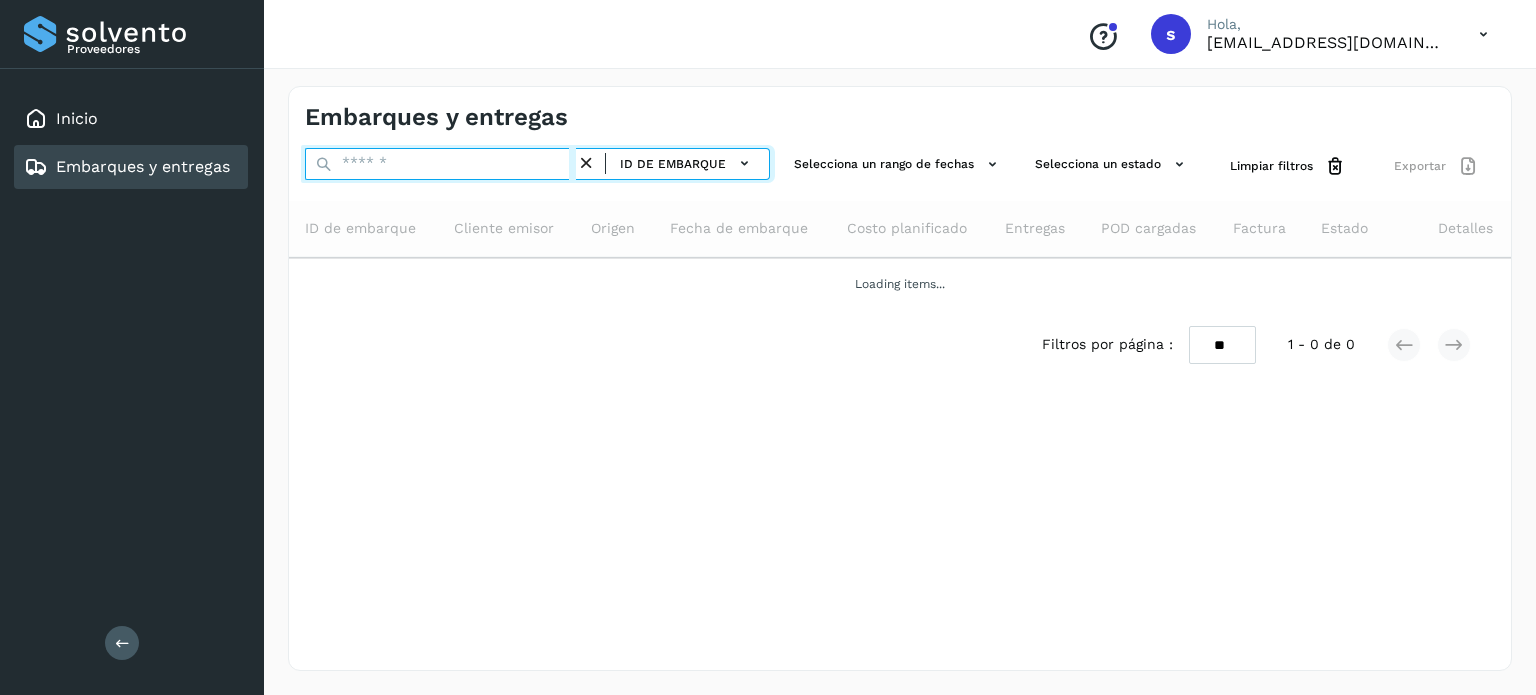click at bounding box center (440, 164) 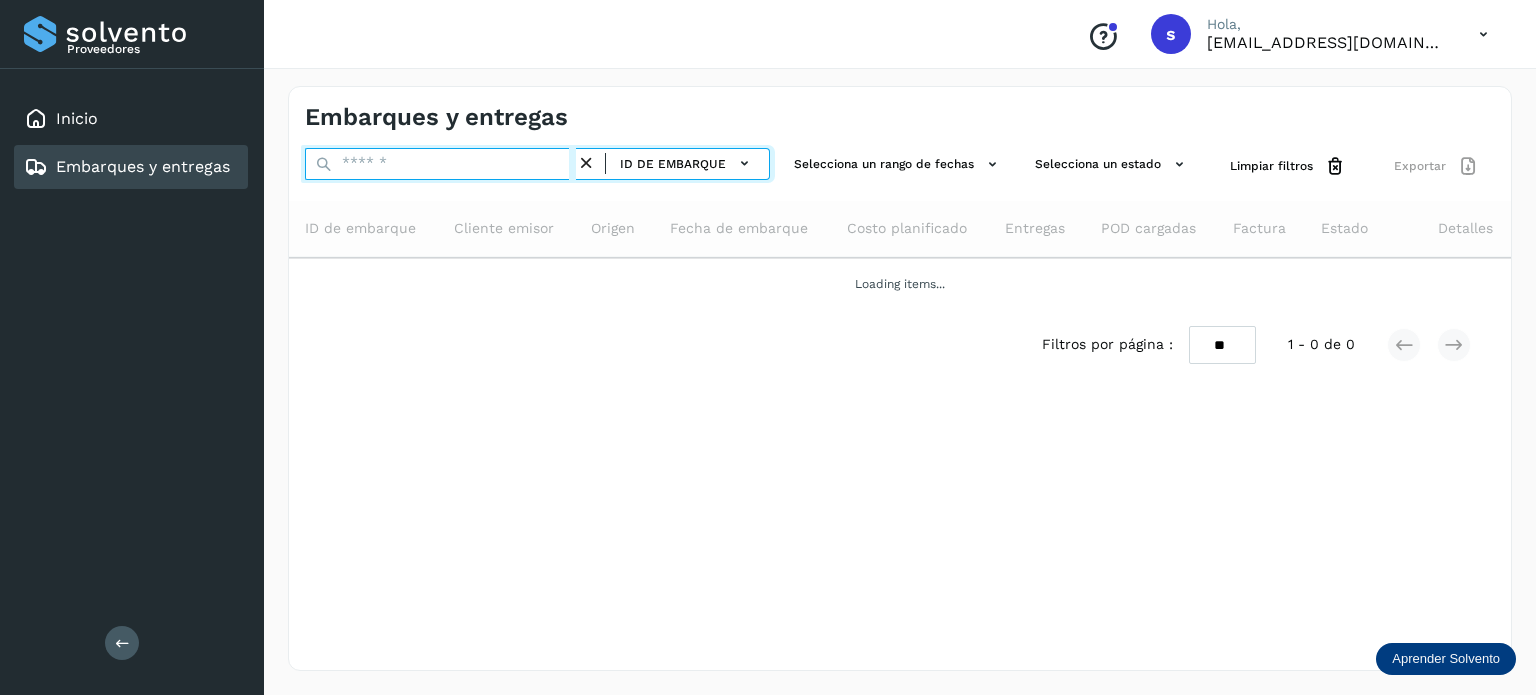 paste on "**********" 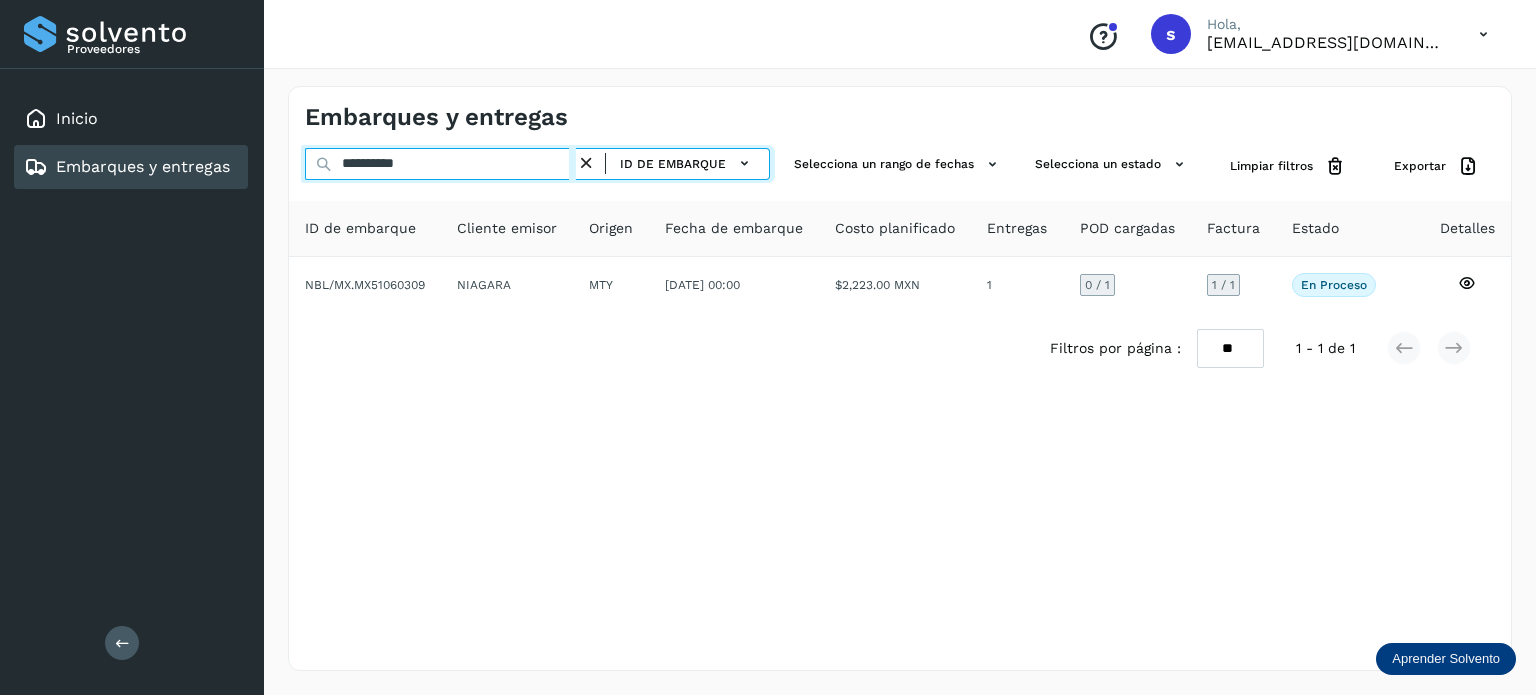 type on "**********" 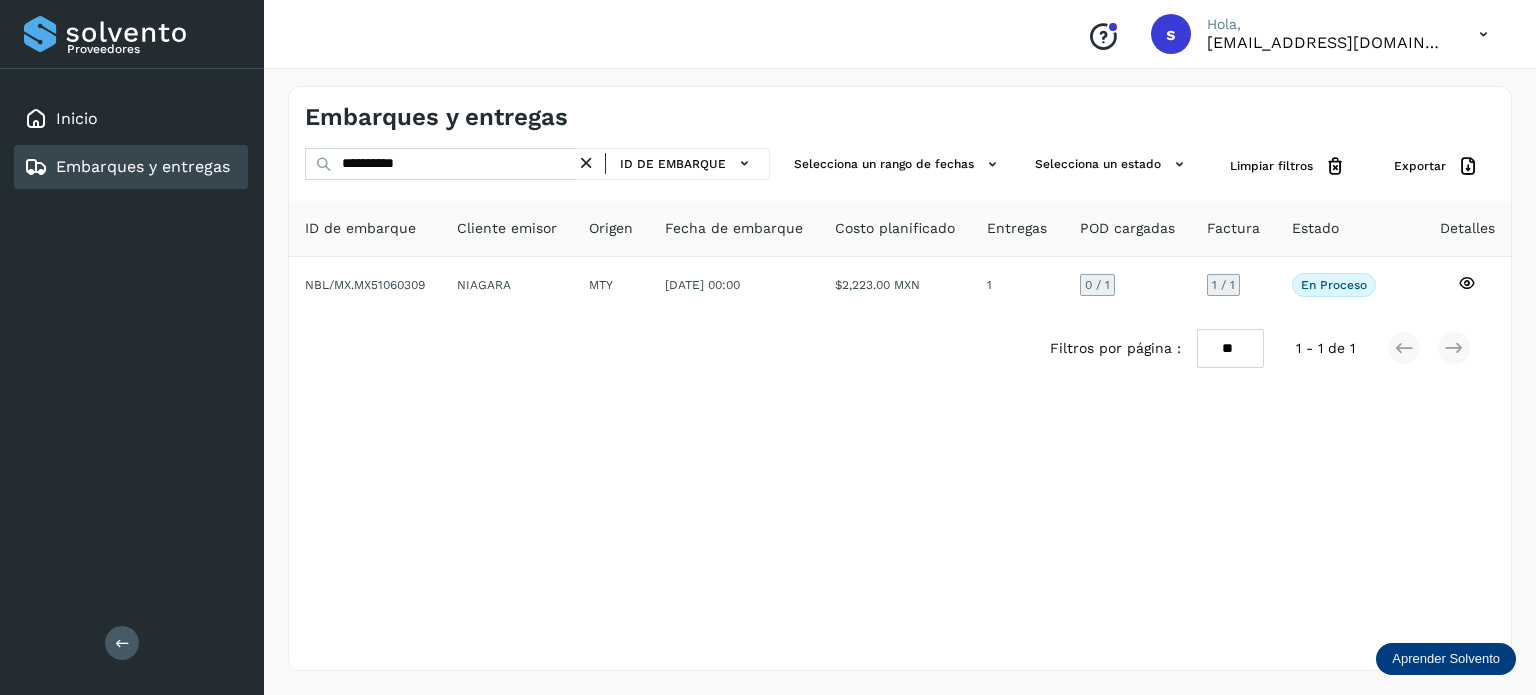 click on "NIAGARA" 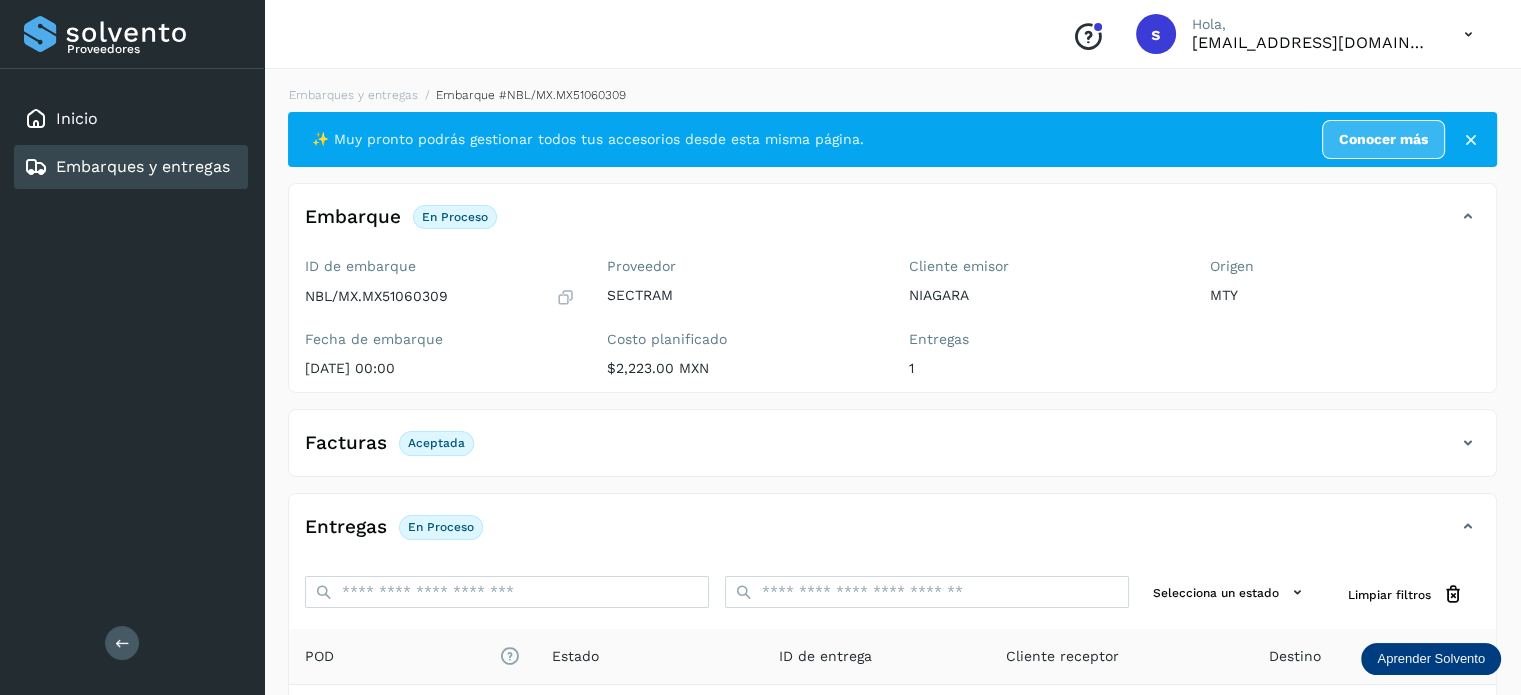 scroll, scrollTop: 250, scrollLeft: 0, axis: vertical 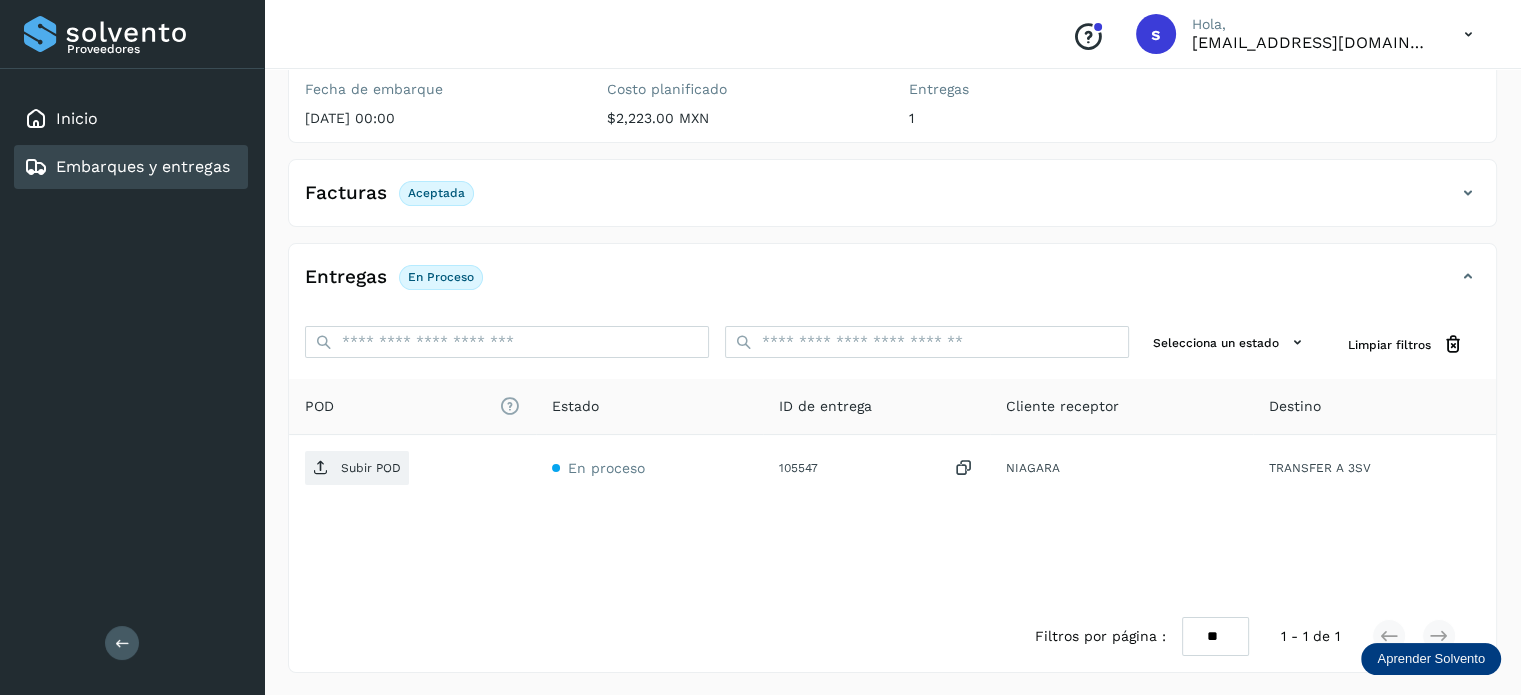 click on "Subir POD" at bounding box center (371, 468) 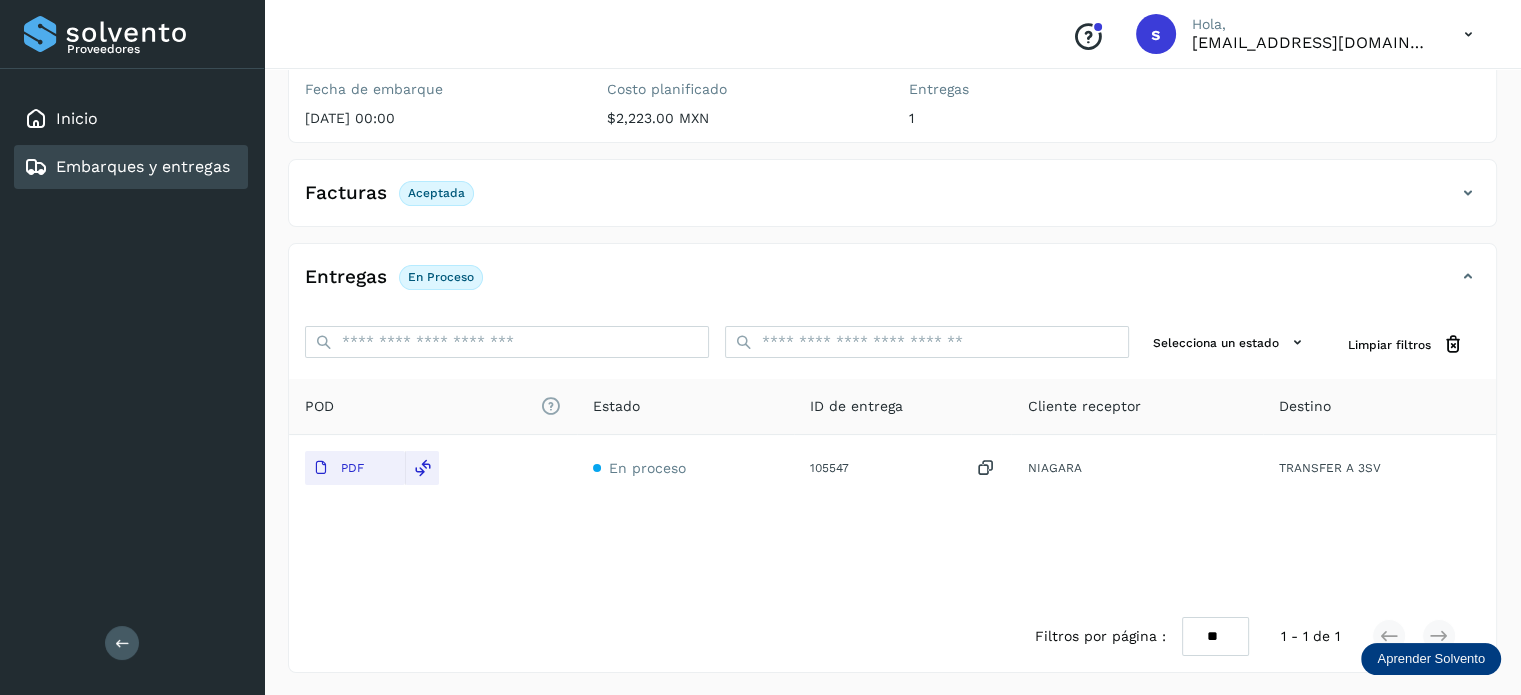 click on "Embarques y entregas" at bounding box center (143, 166) 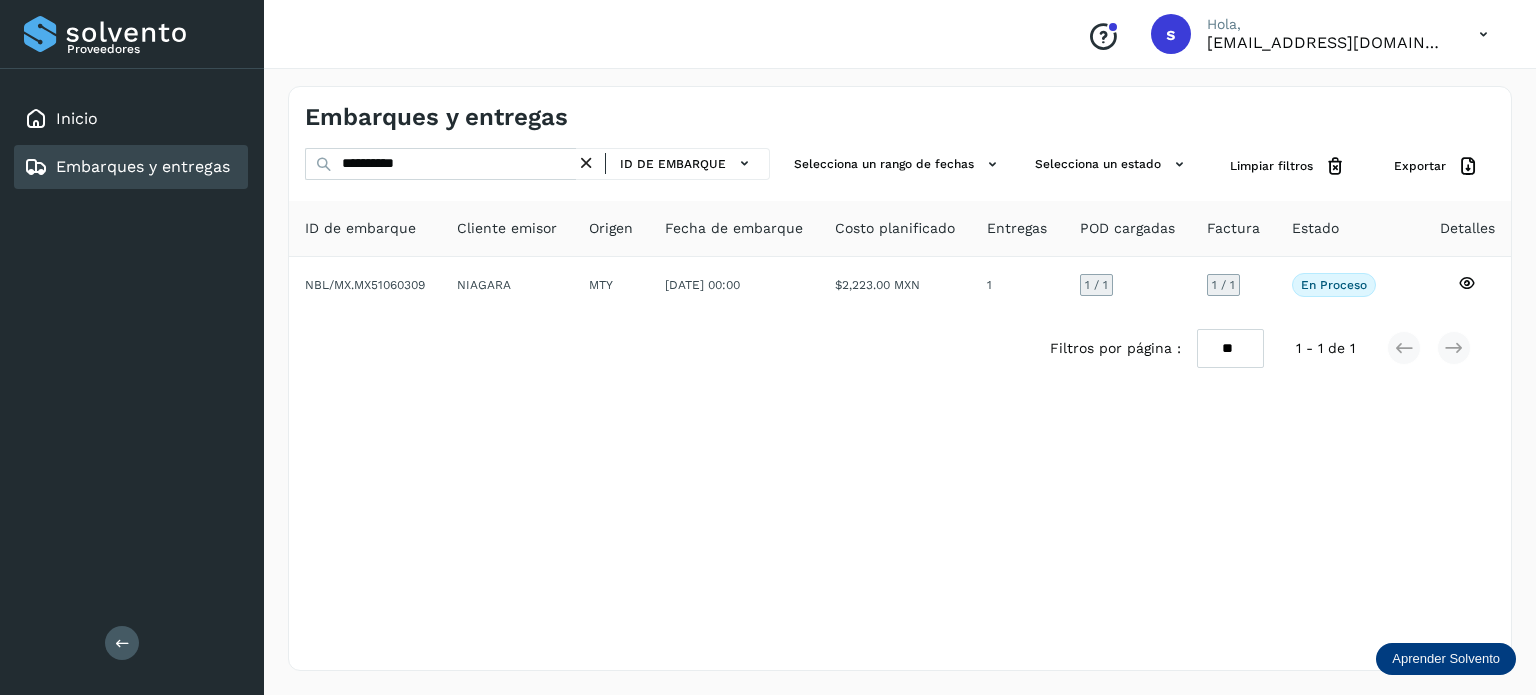 click at bounding box center [586, 163] 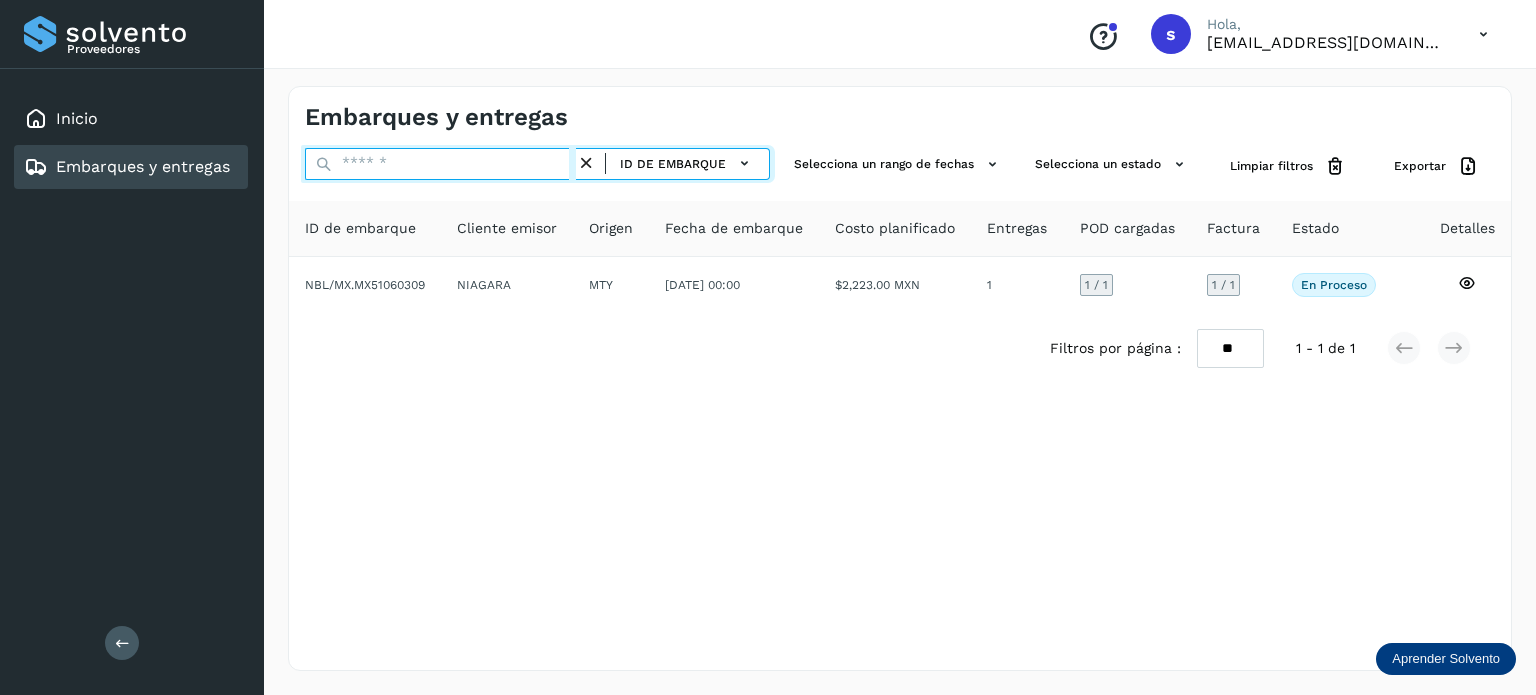 click at bounding box center (440, 164) 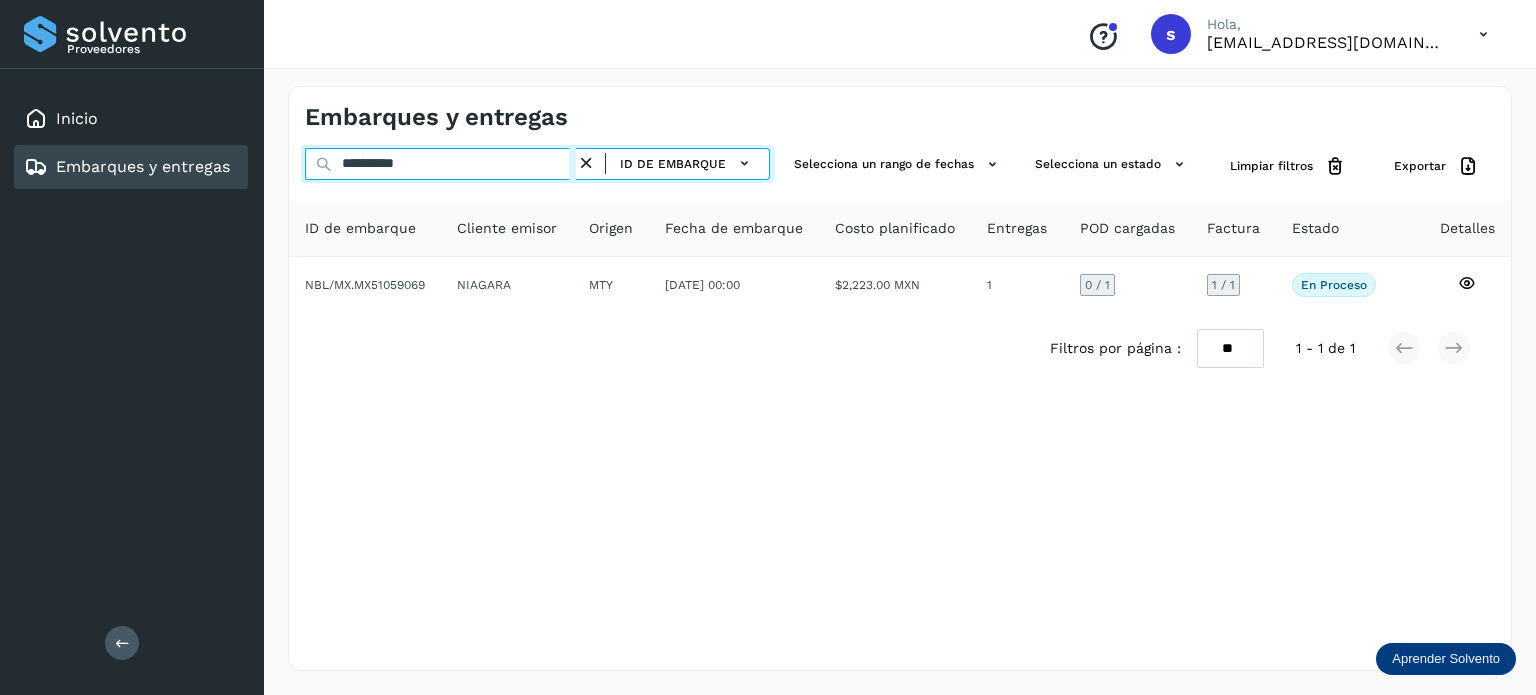 type on "**********" 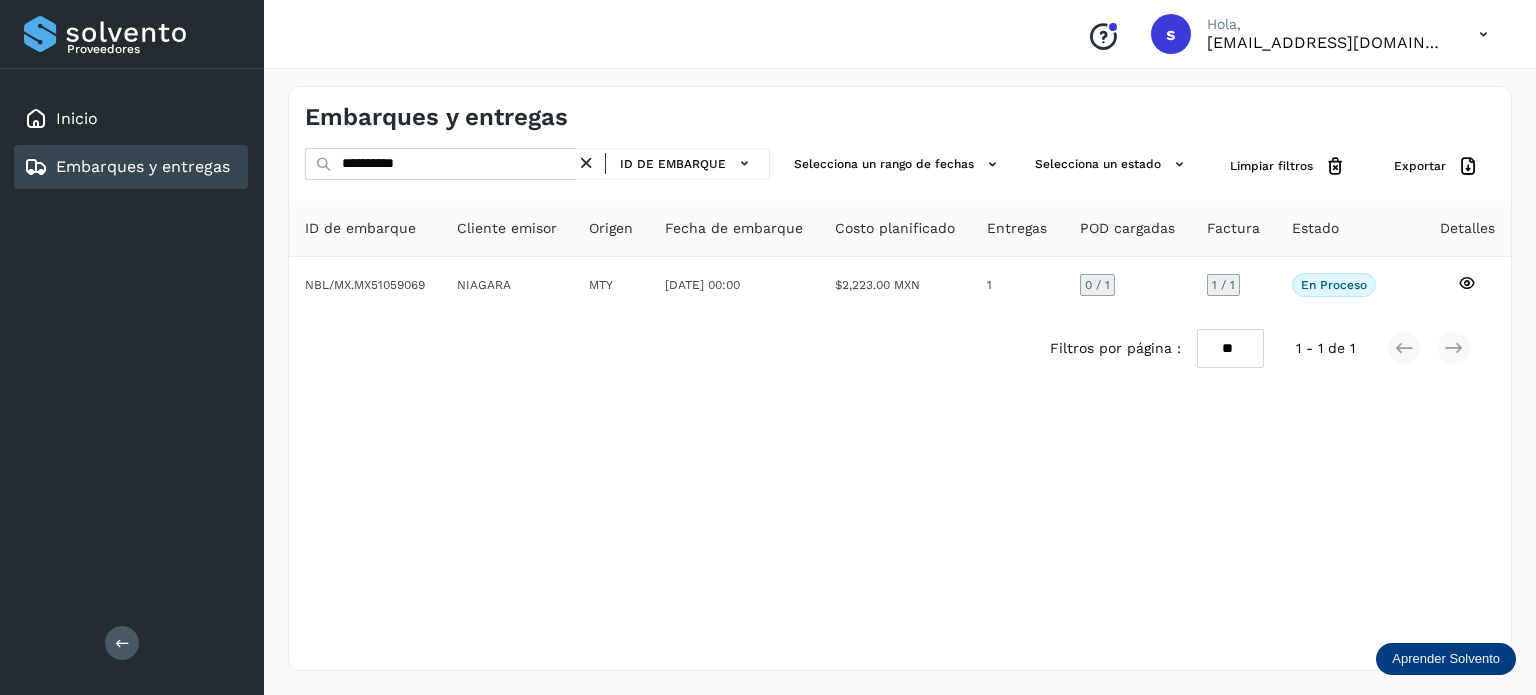 click on "NIAGARA" 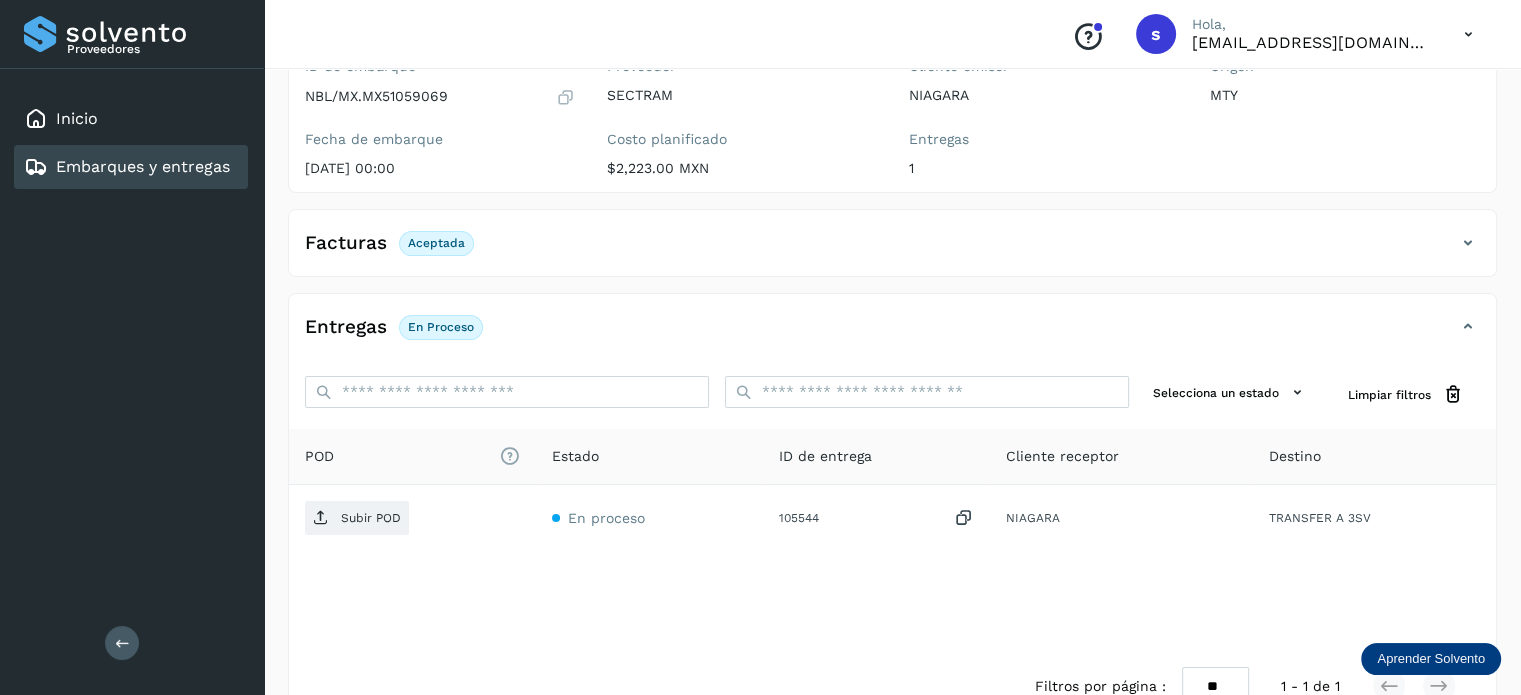 scroll, scrollTop: 250, scrollLeft: 0, axis: vertical 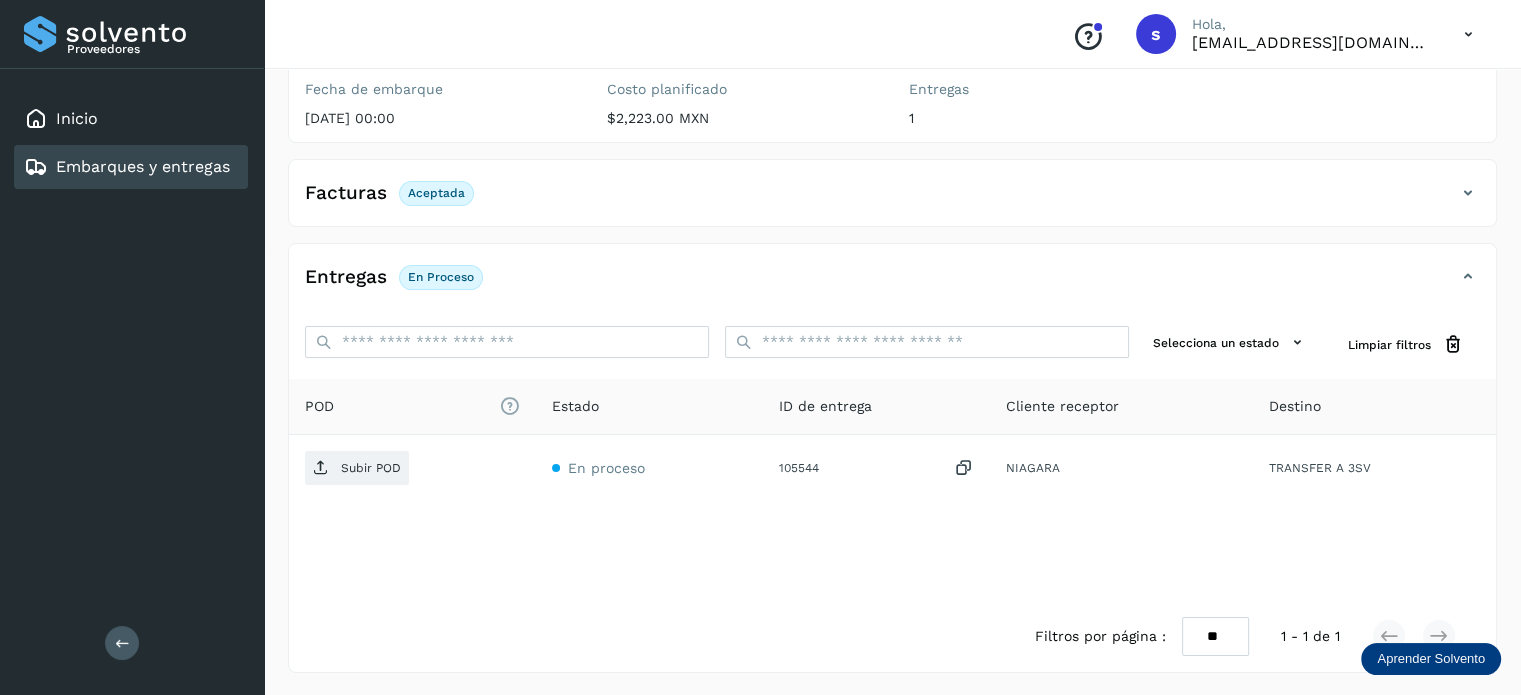 click on "Subir POD" at bounding box center (371, 468) 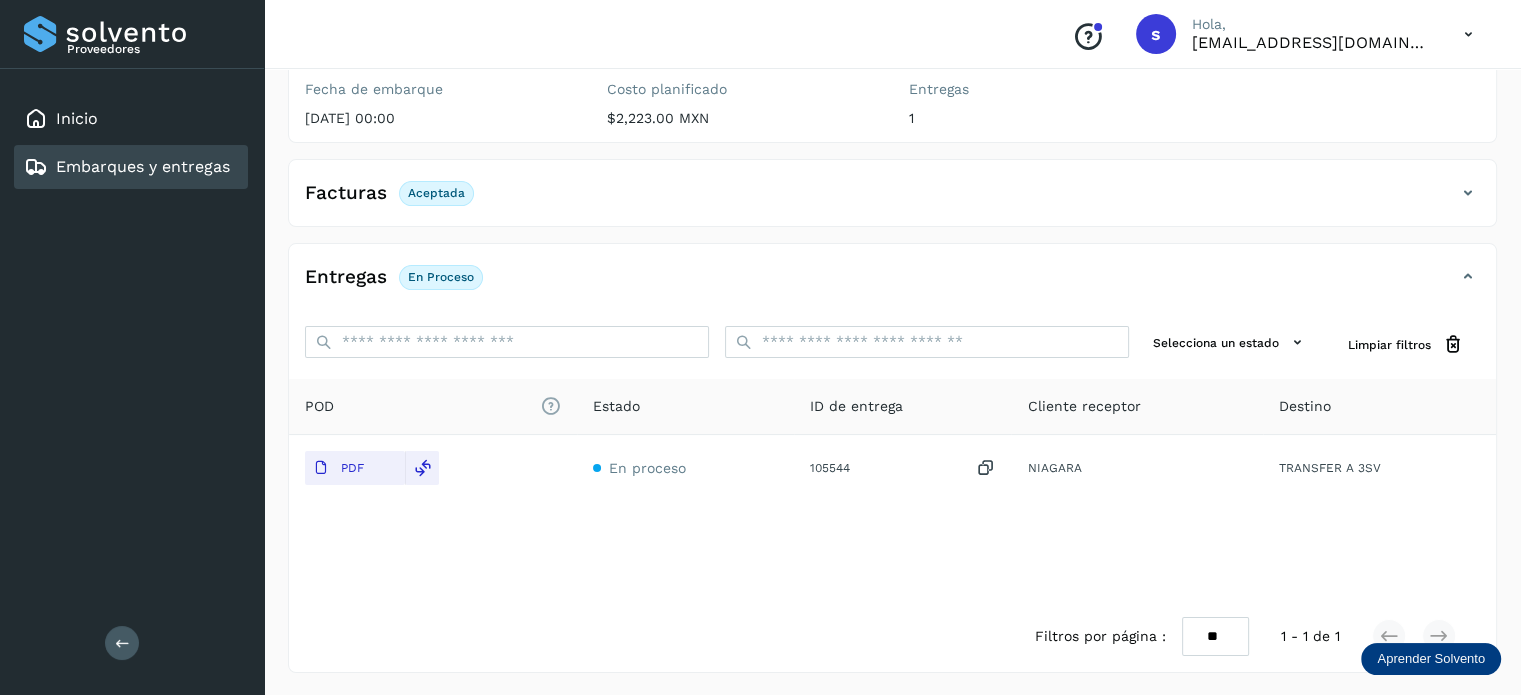 click on "Embarques y entregas" 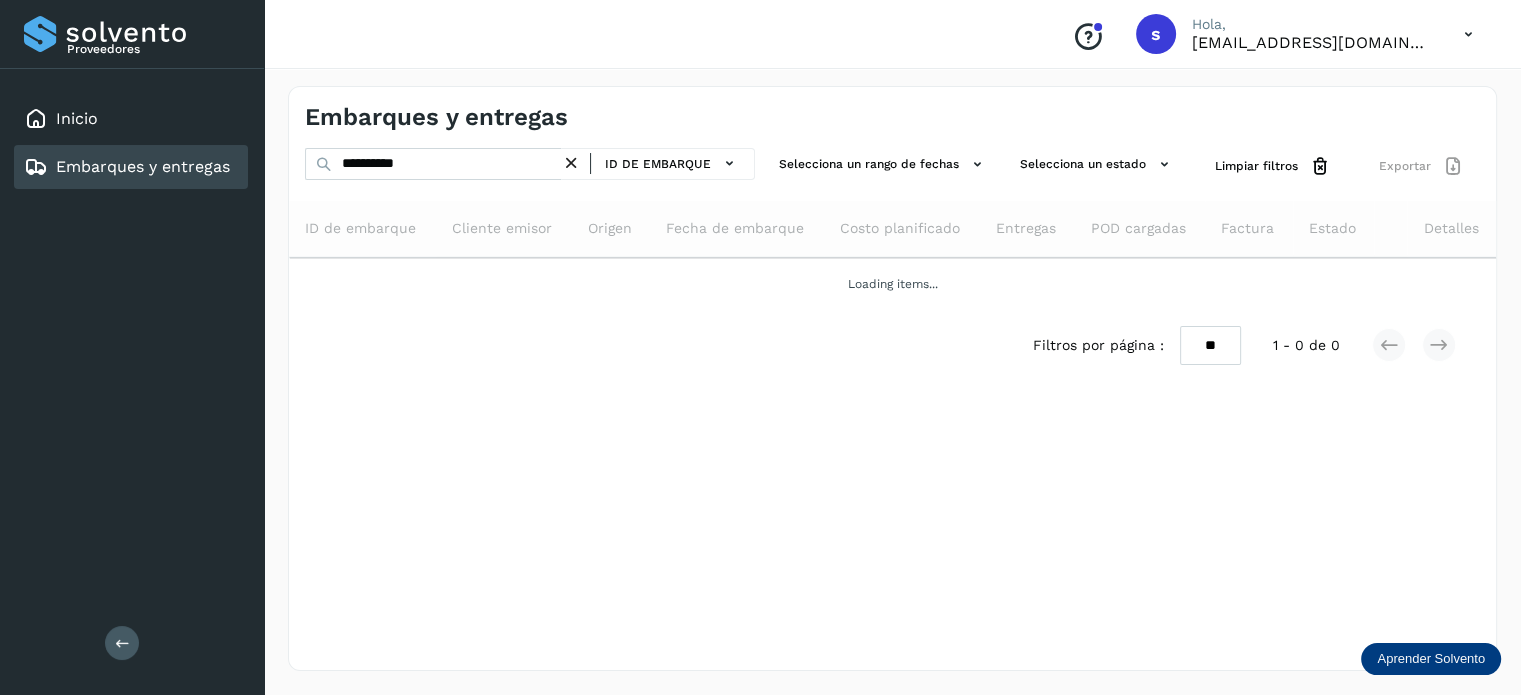scroll, scrollTop: 0, scrollLeft: 0, axis: both 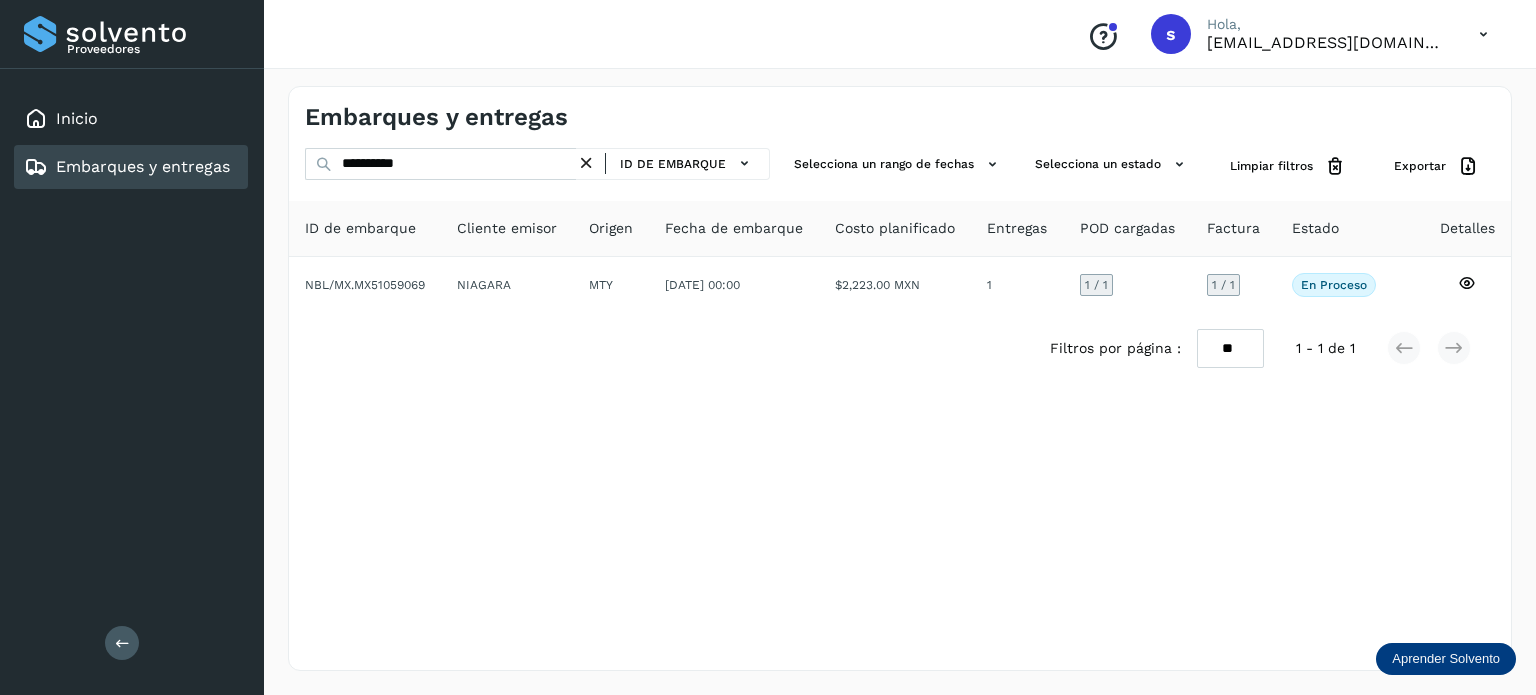 click at bounding box center (586, 163) 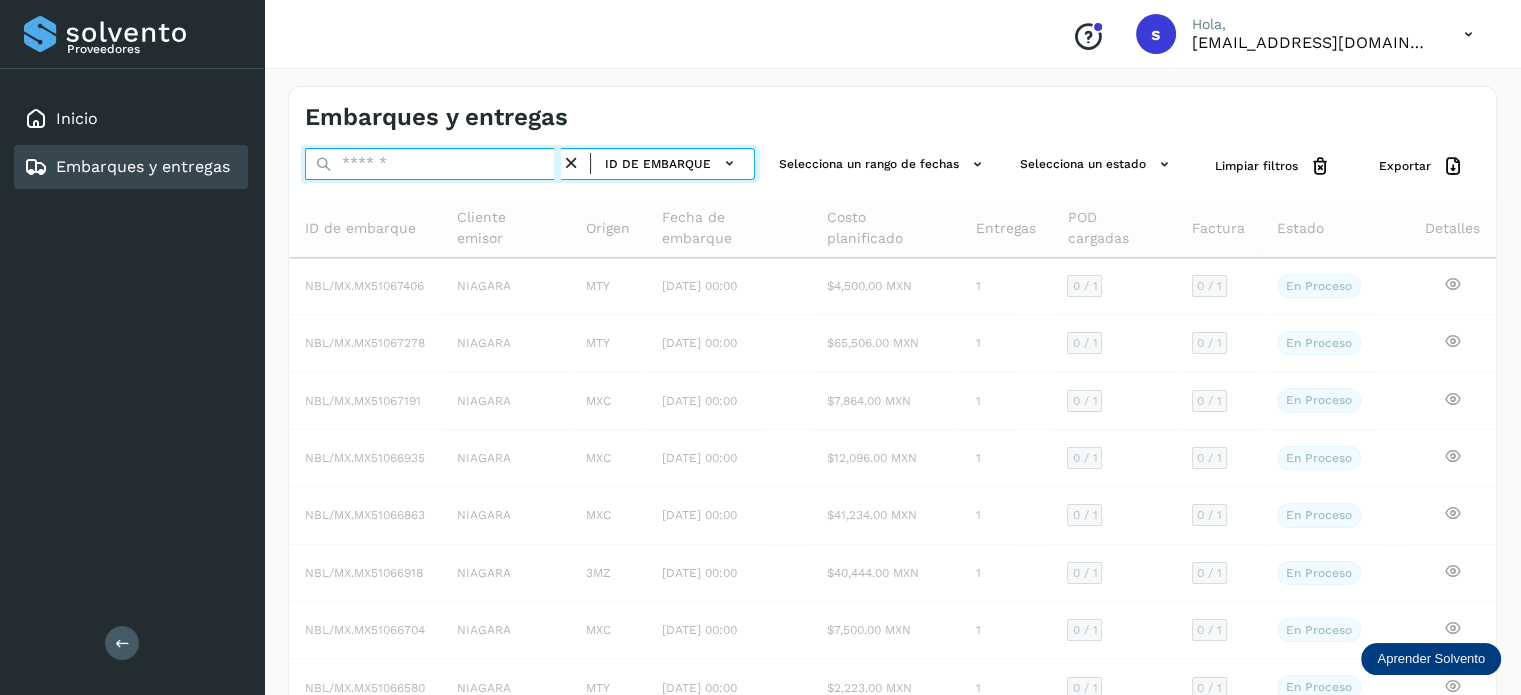 click at bounding box center (433, 164) 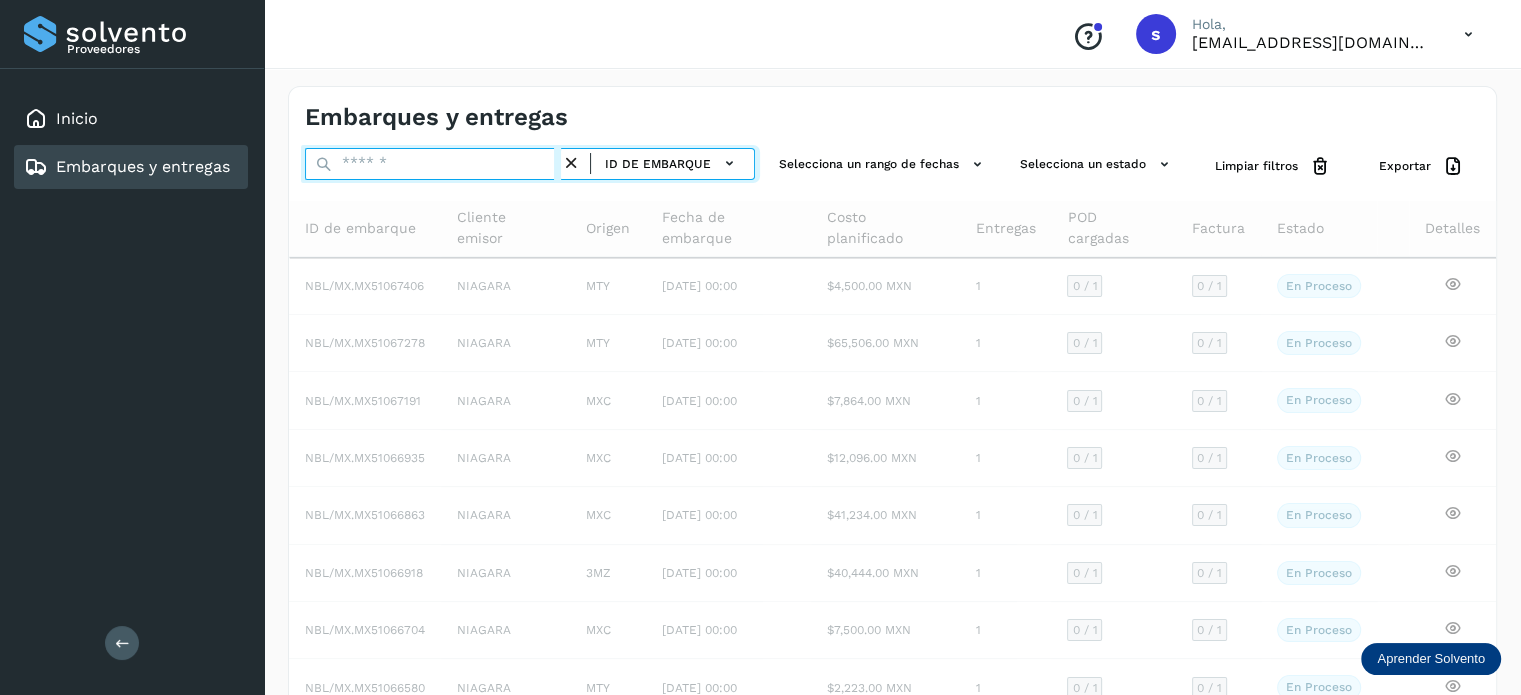 paste on "**********" 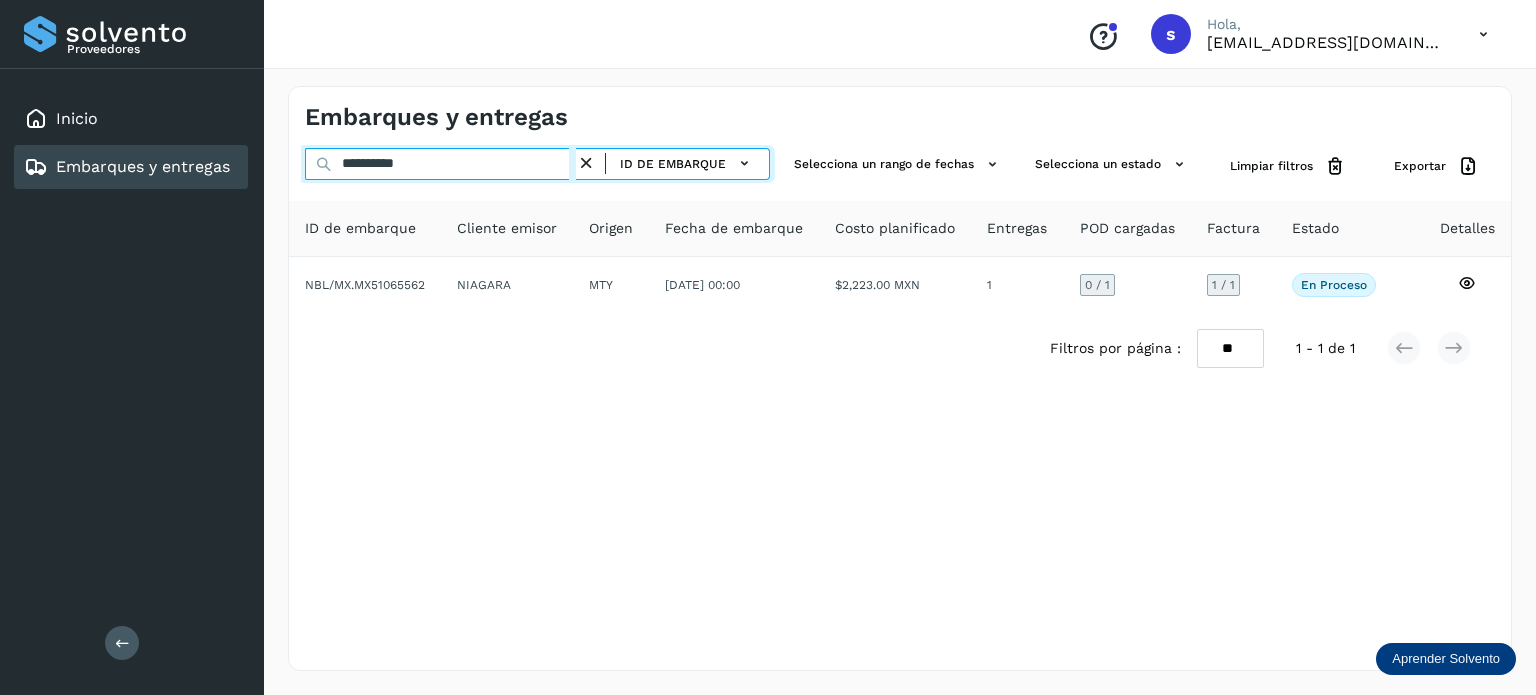 type on "**********" 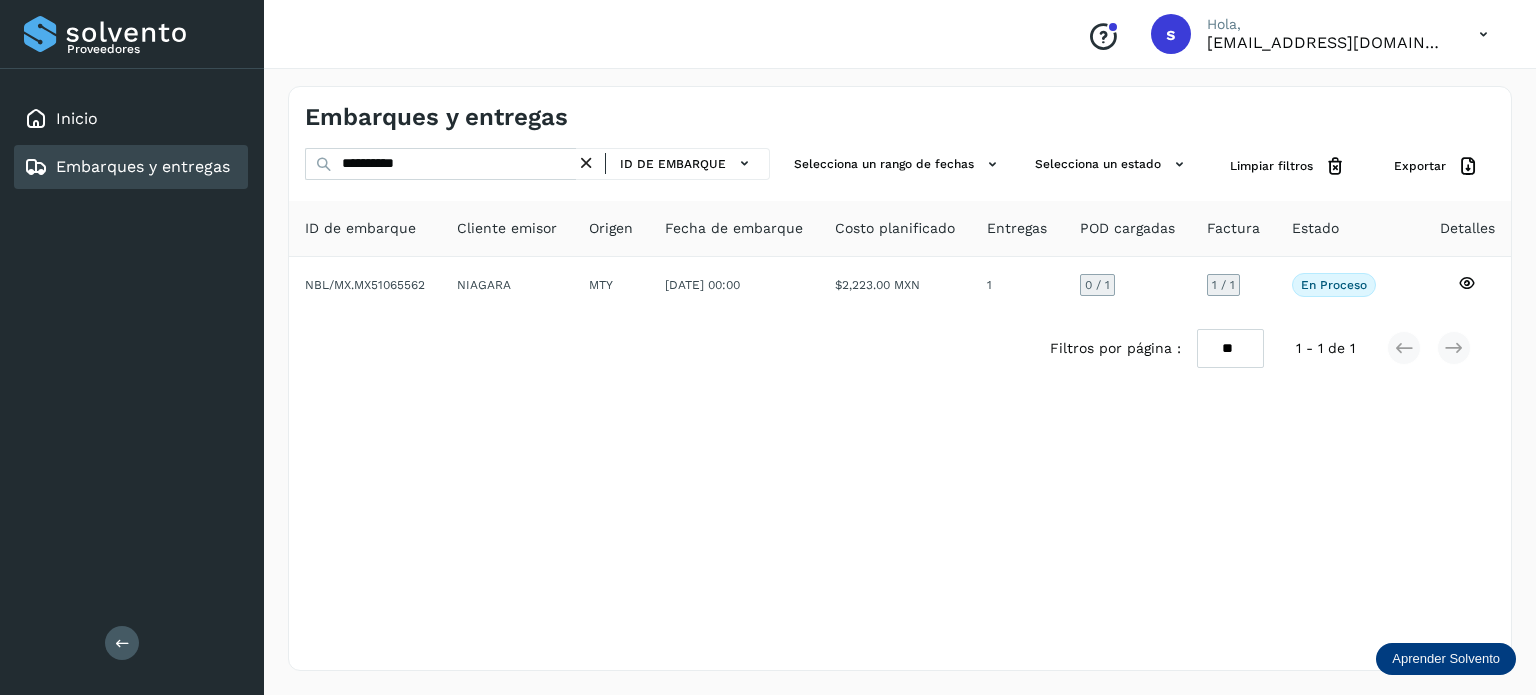 click on "NIAGARA" 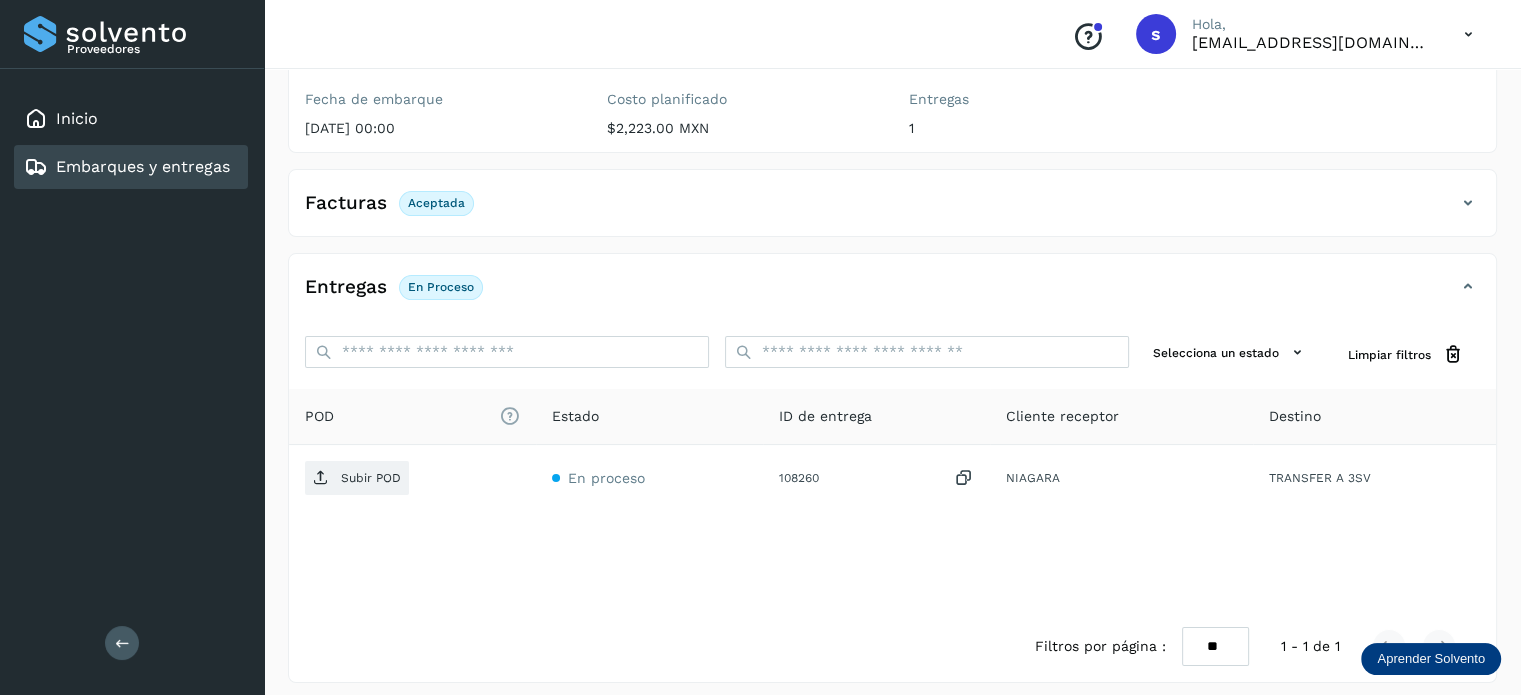 scroll, scrollTop: 250, scrollLeft: 0, axis: vertical 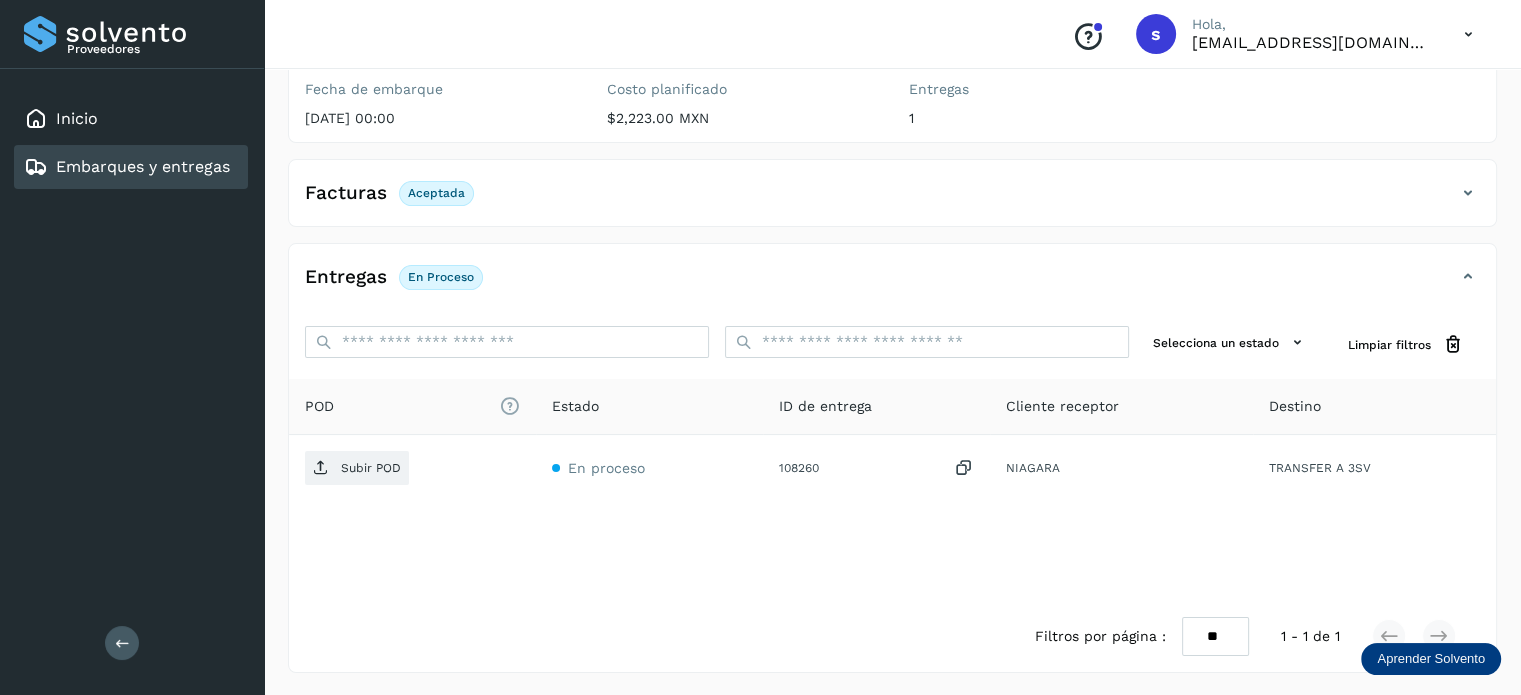 click on "Subir POD" at bounding box center [371, 468] 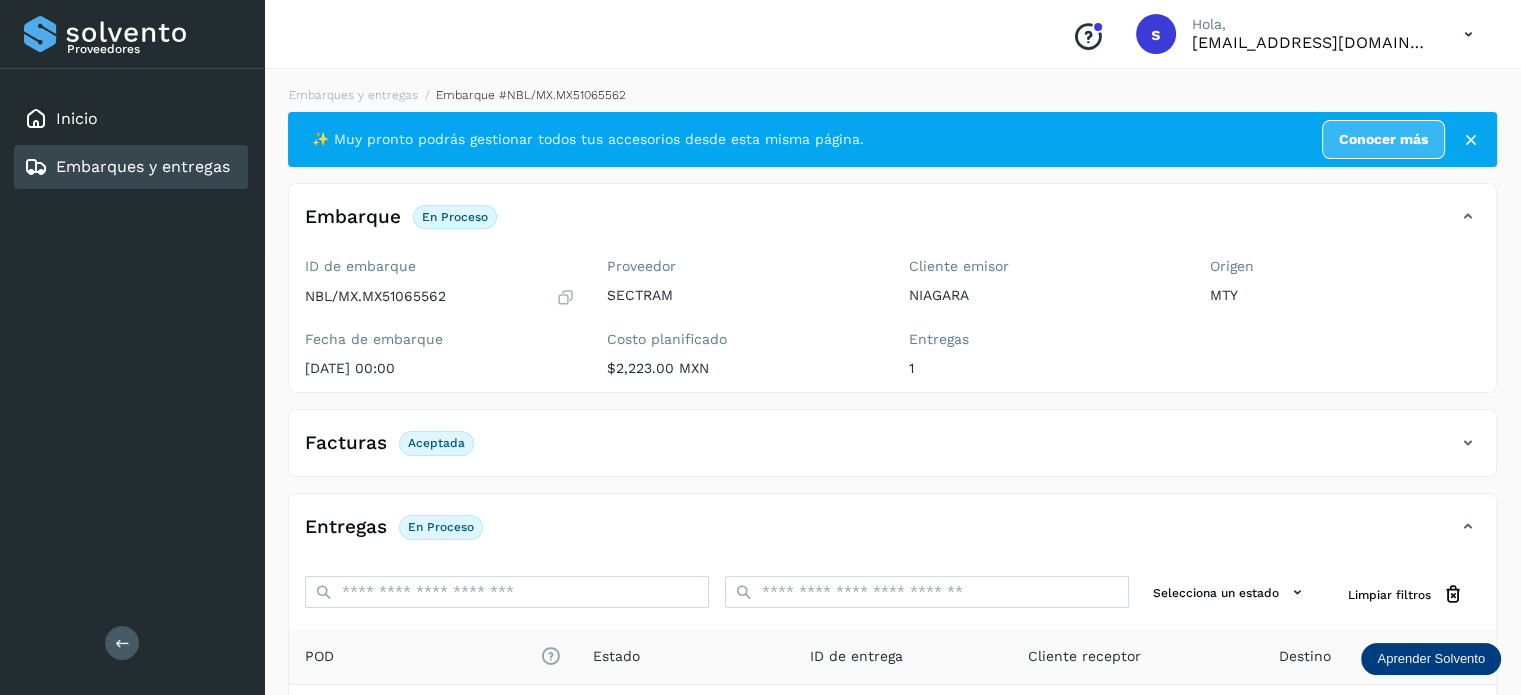 click on "Embarques y entregas" at bounding box center (143, 166) 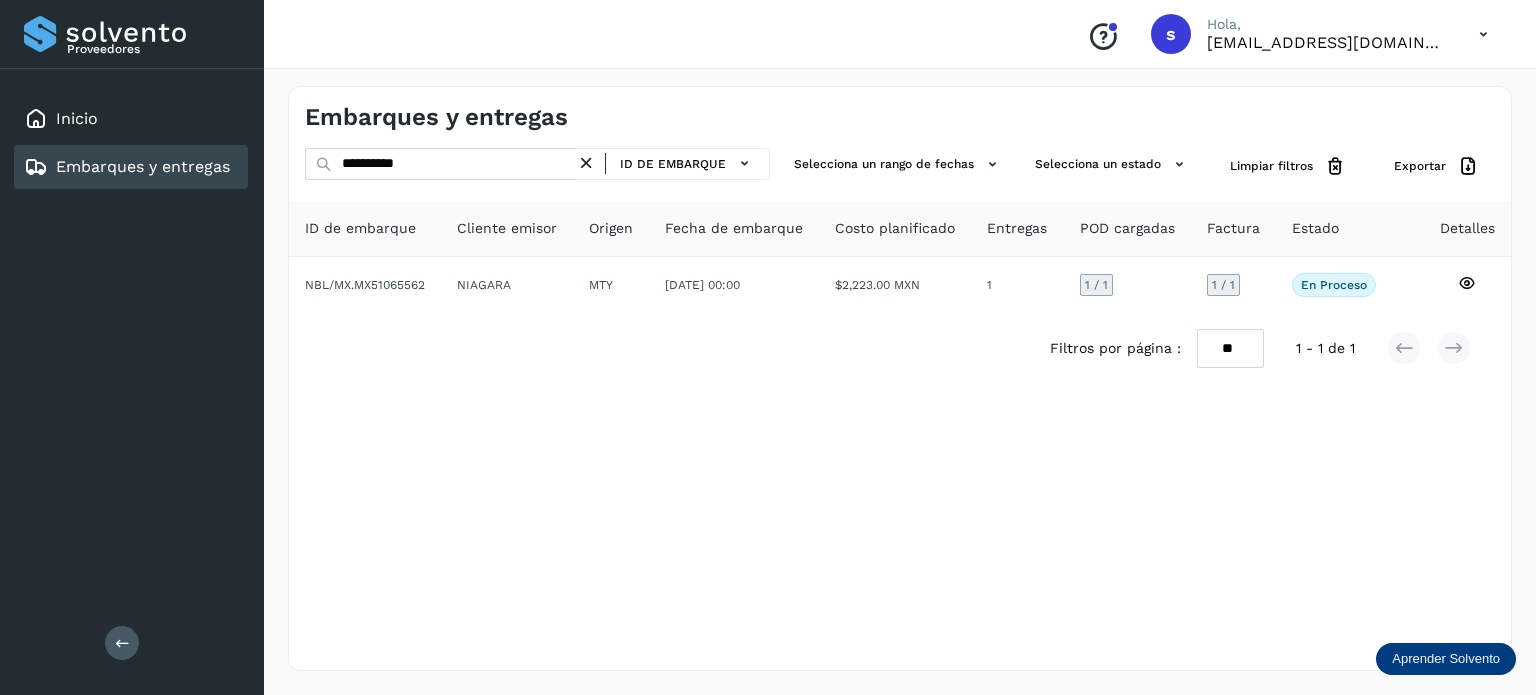 click at bounding box center [586, 163] 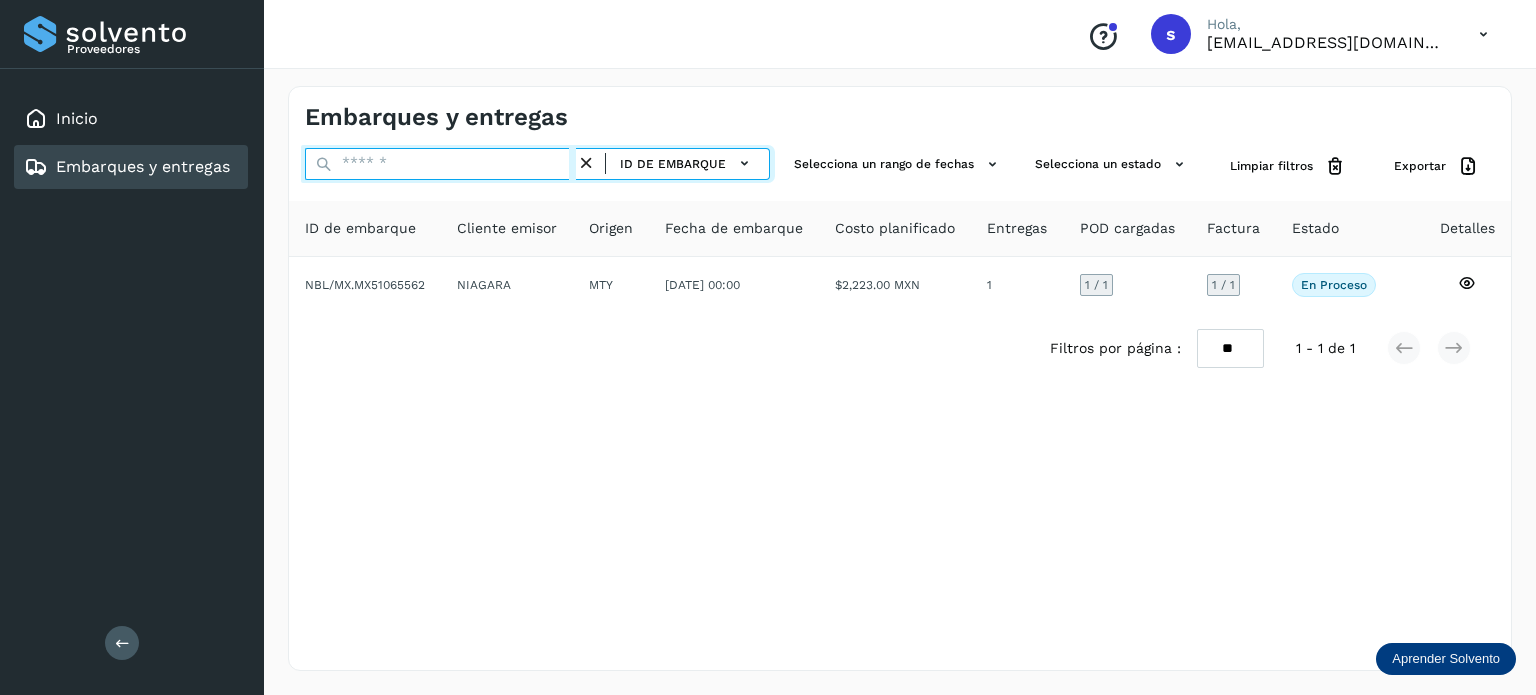 click at bounding box center (440, 164) 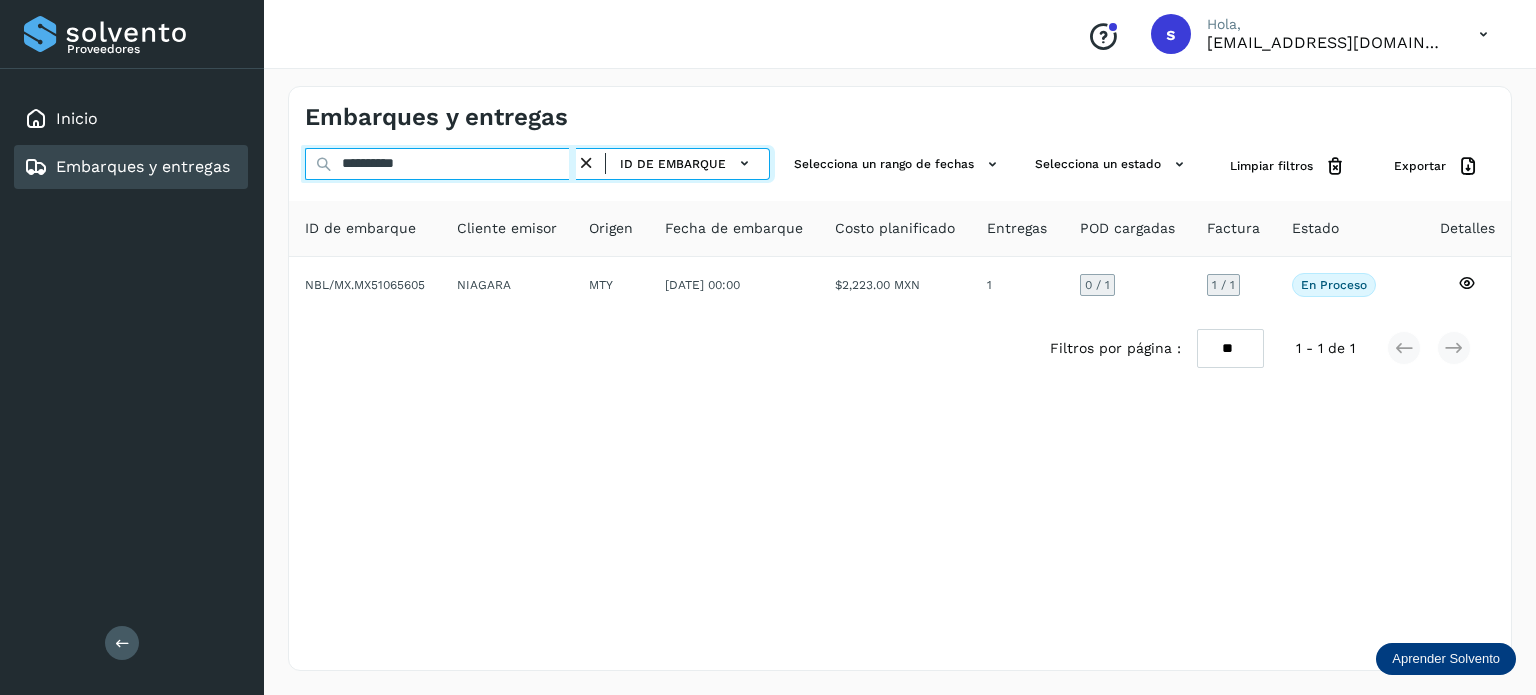 type on "**********" 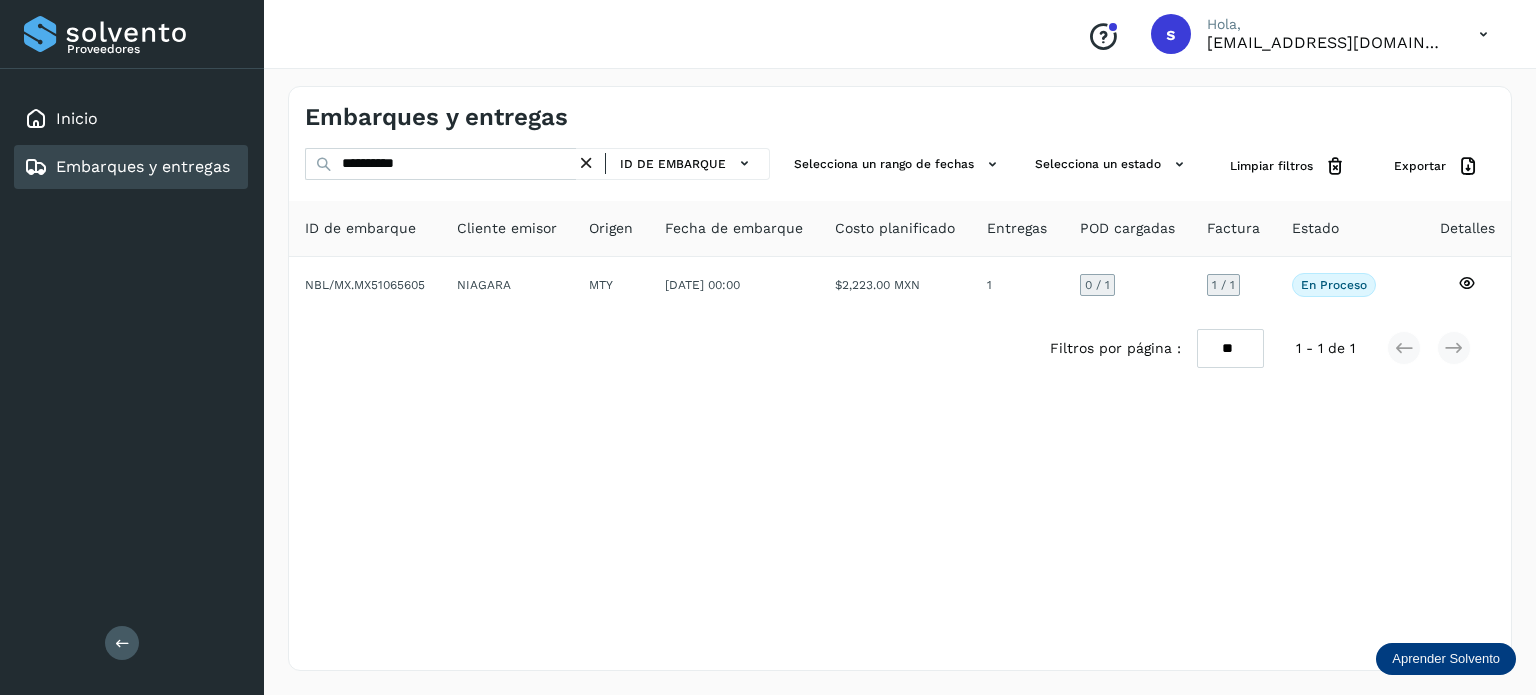 click on "NIAGARA" 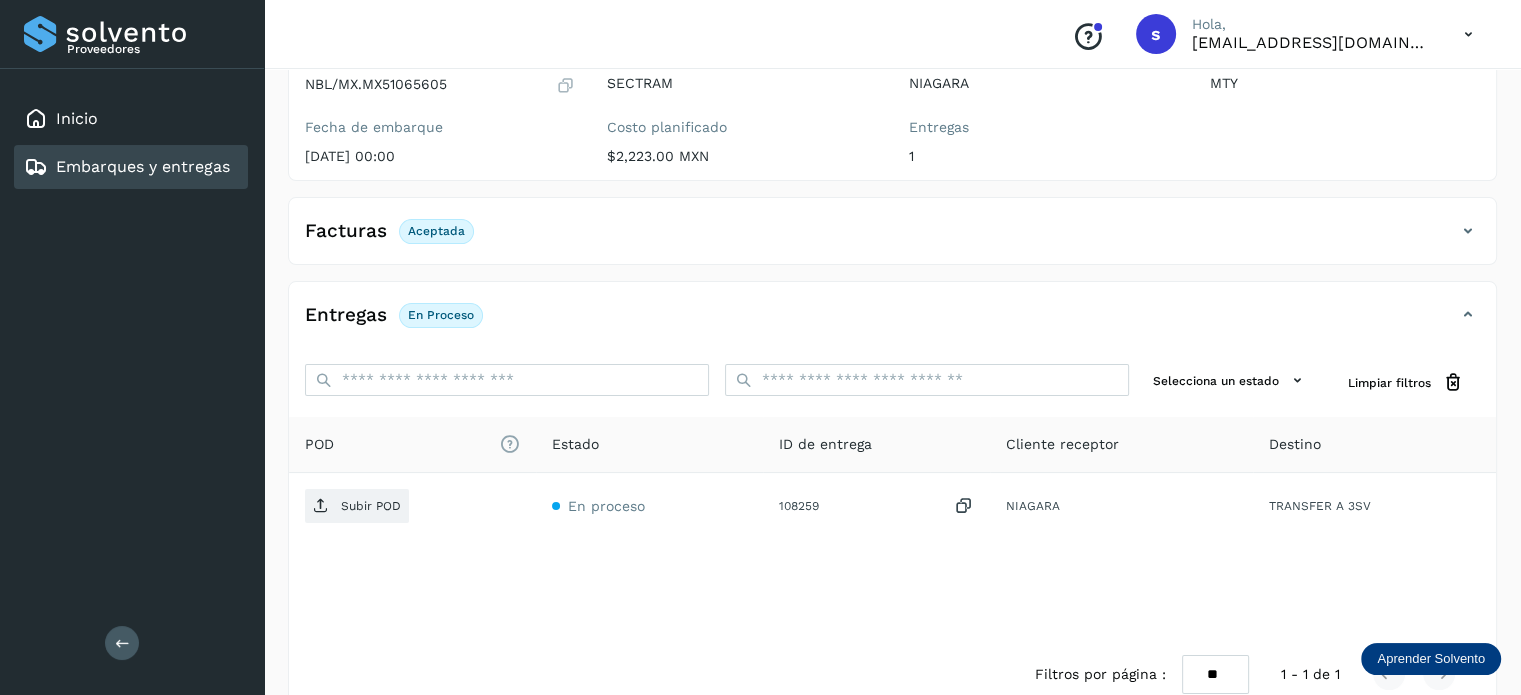 scroll, scrollTop: 250, scrollLeft: 0, axis: vertical 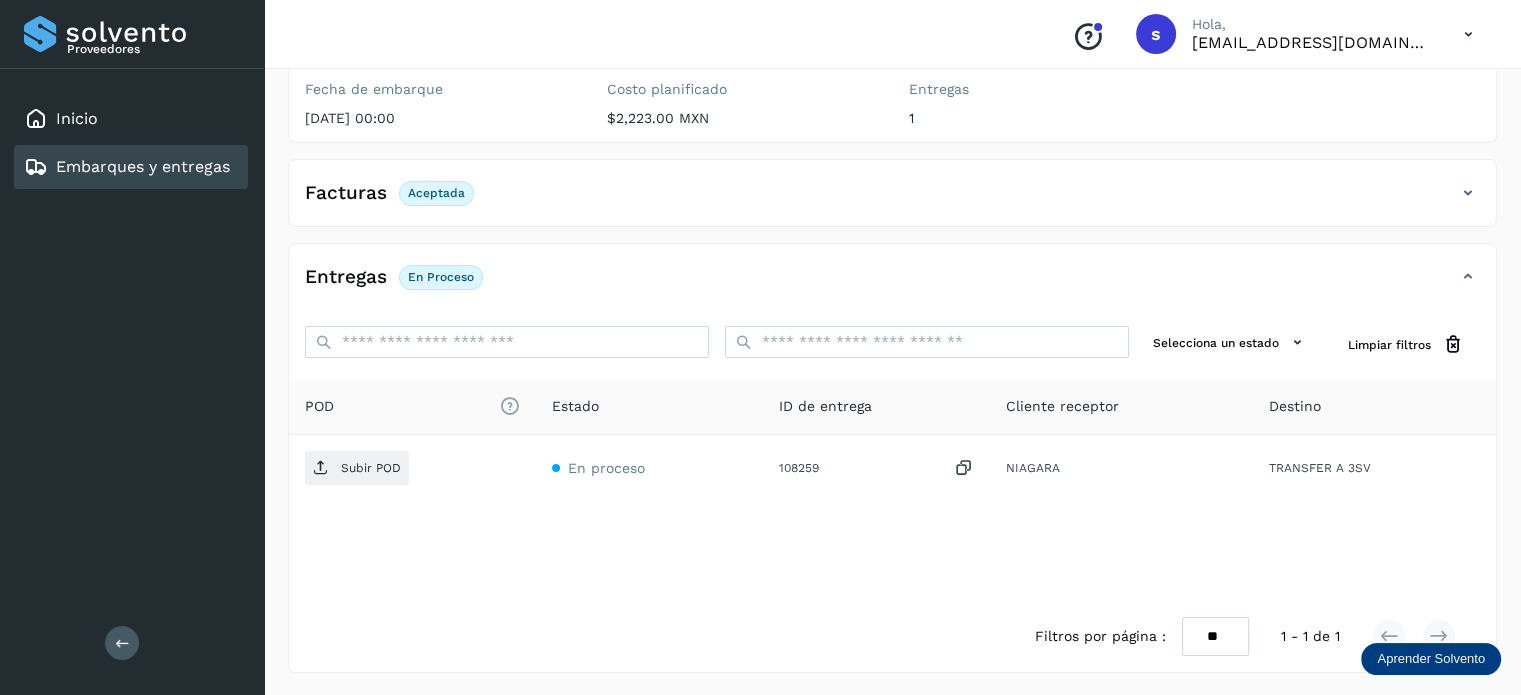 click on "Subir POD" at bounding box center (371, 468) 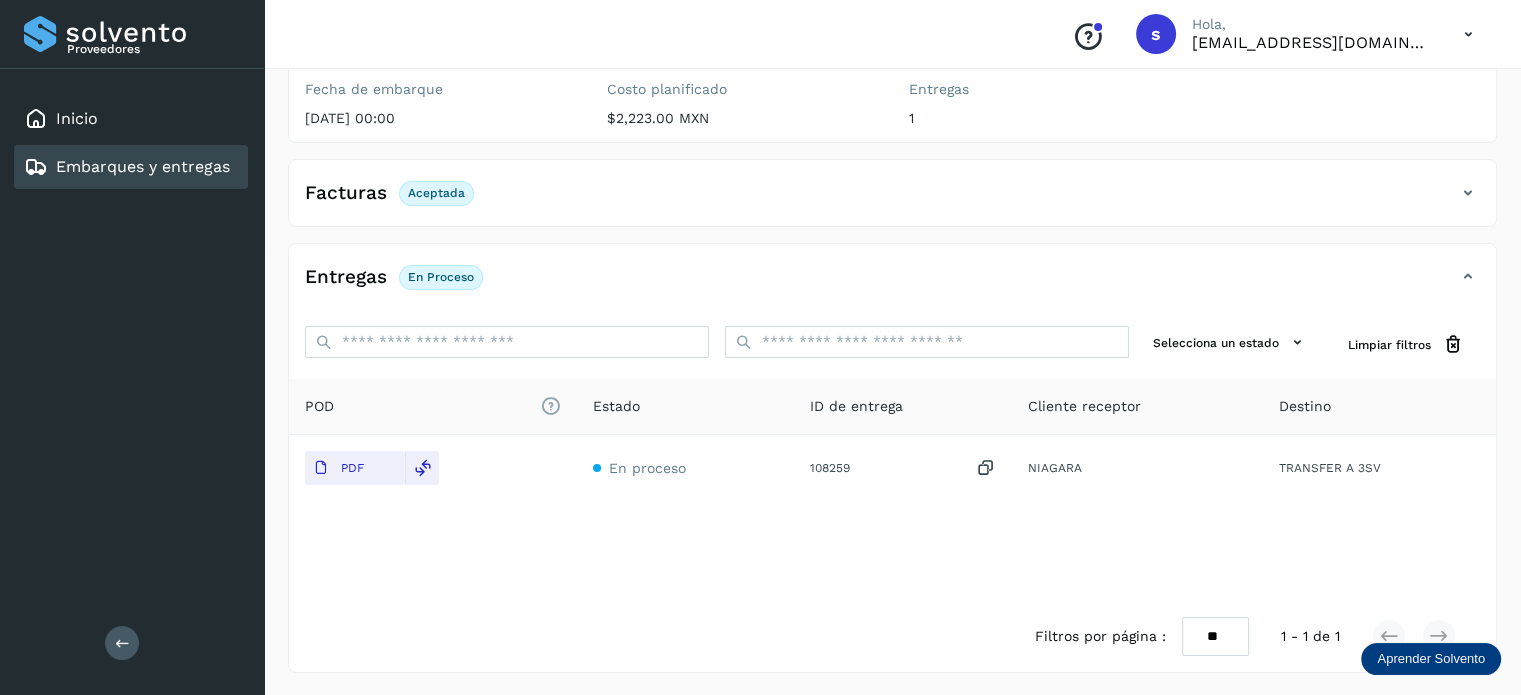 click on "Embarques y entregas" at bounding box center [143, 166] 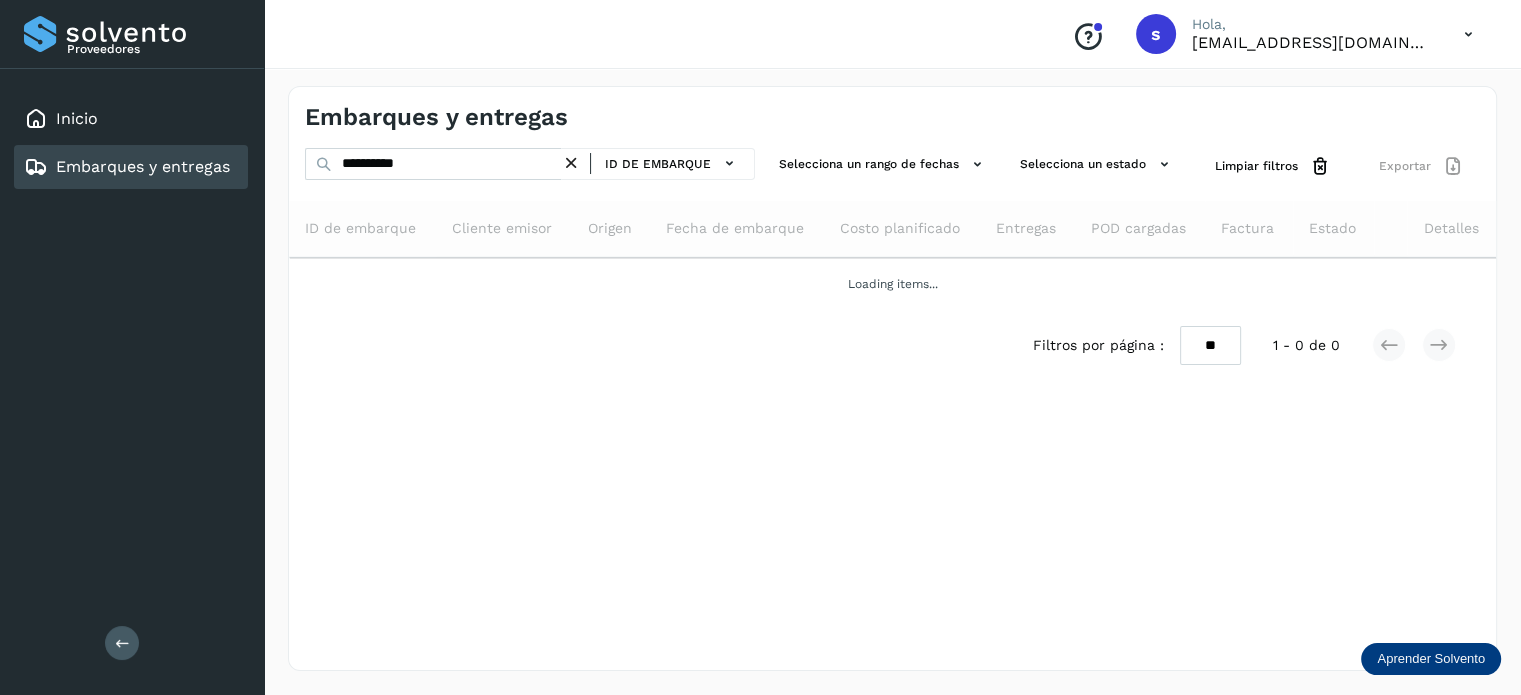 scroll, scrollTop: 0, scrollLeft: 0, axis: both 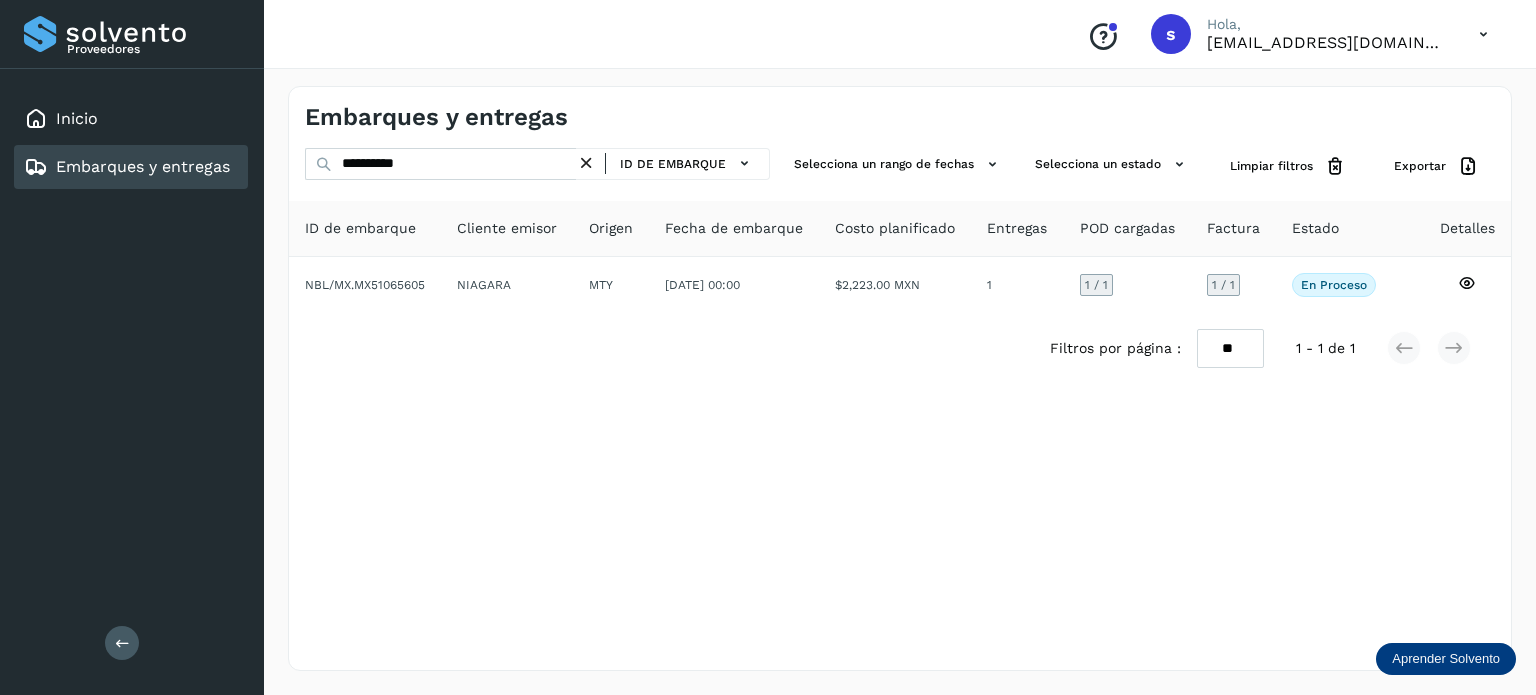 click at bounding box center (586, 163) 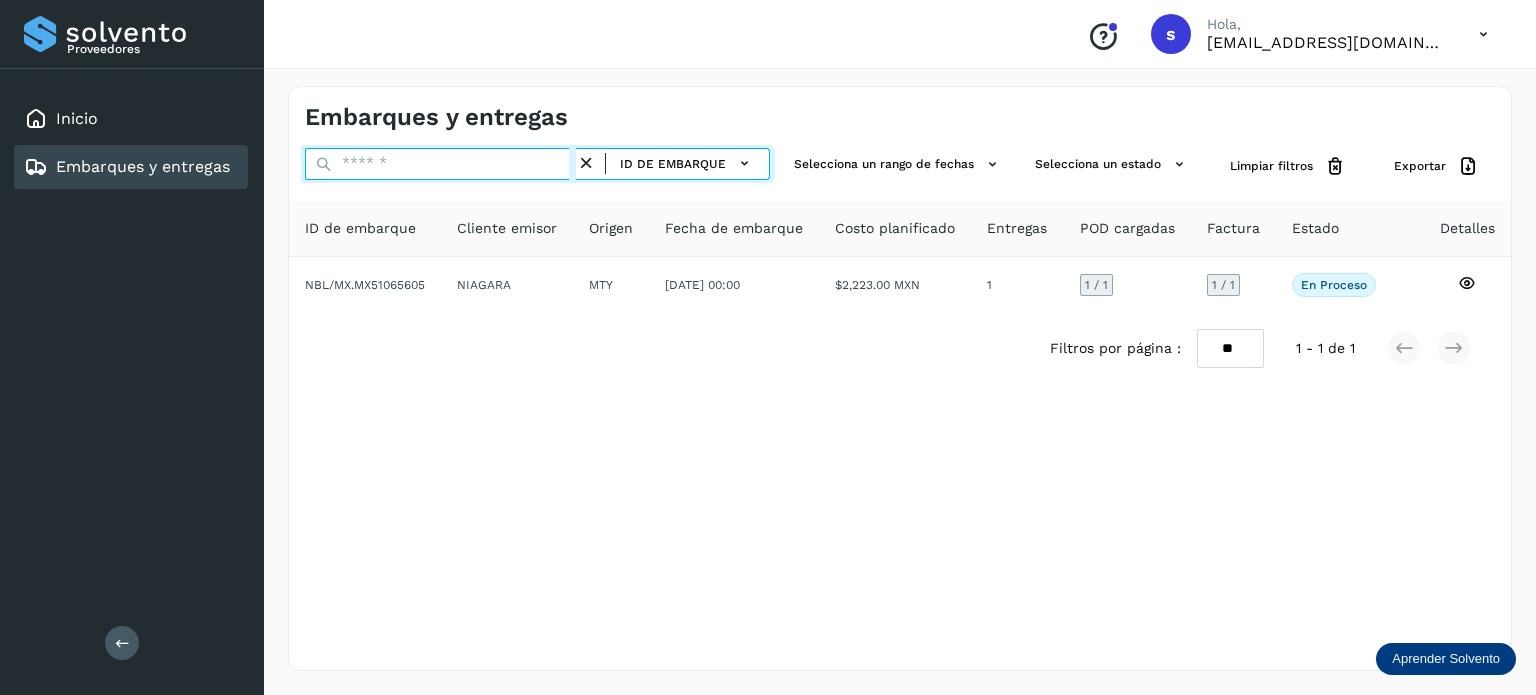 click at bounding box center [440, 164] 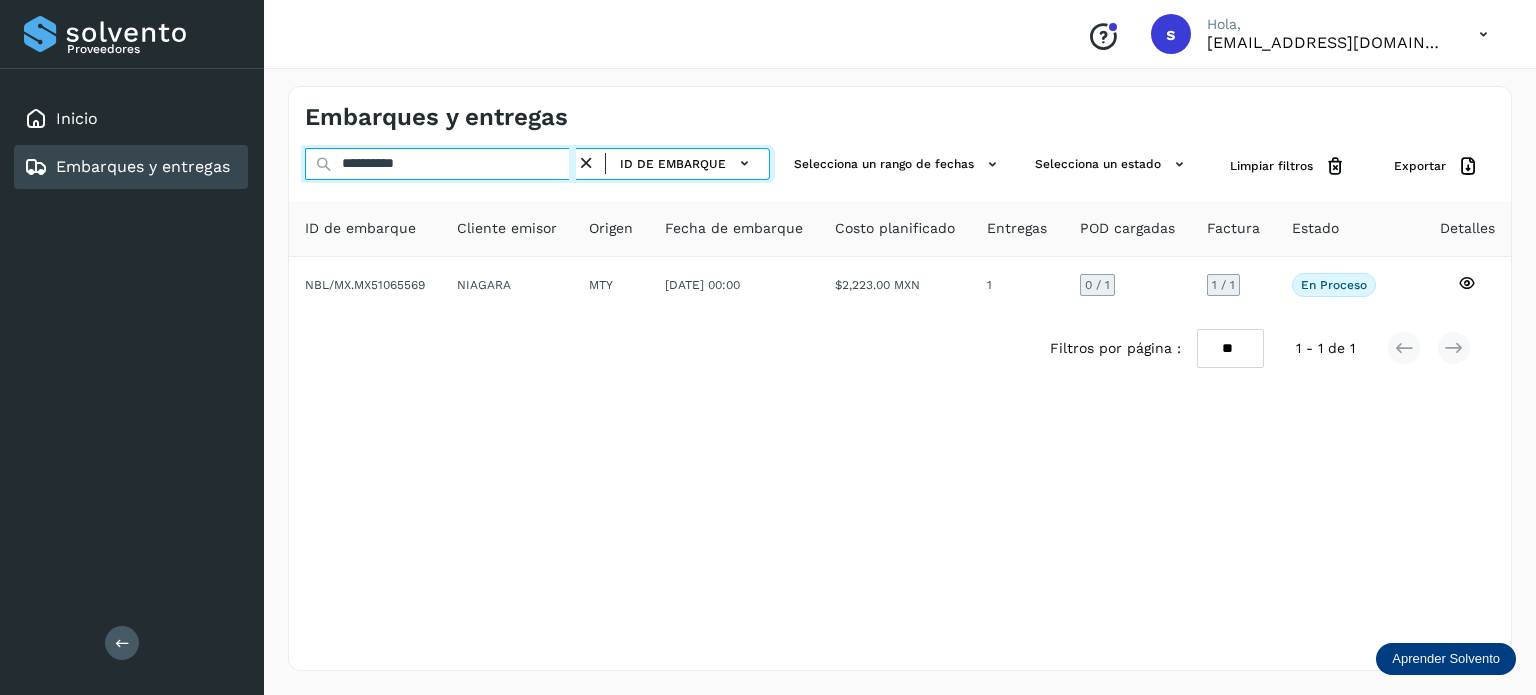 type on "**********" 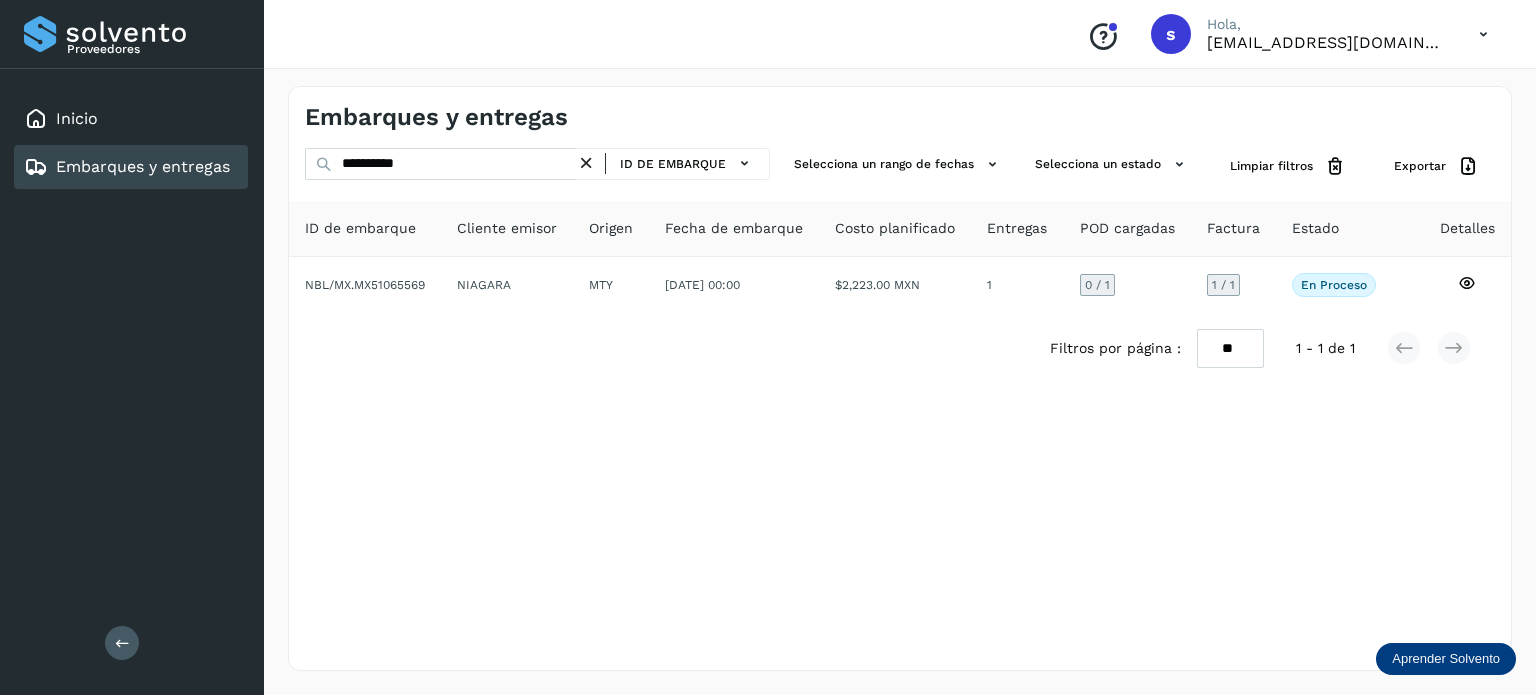 click on "NIAGARA" 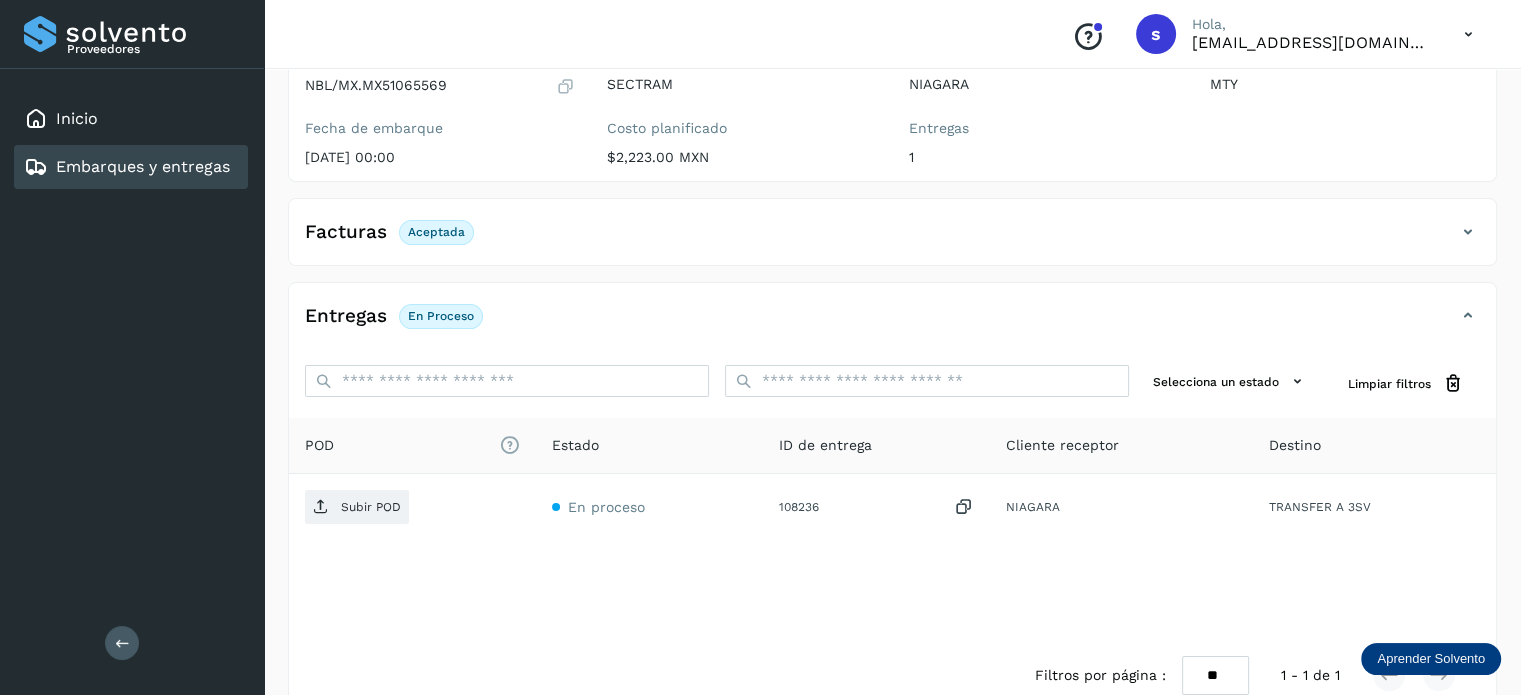 scroll, scrollTop: 250, scrollLeft: 0, axis: vertical 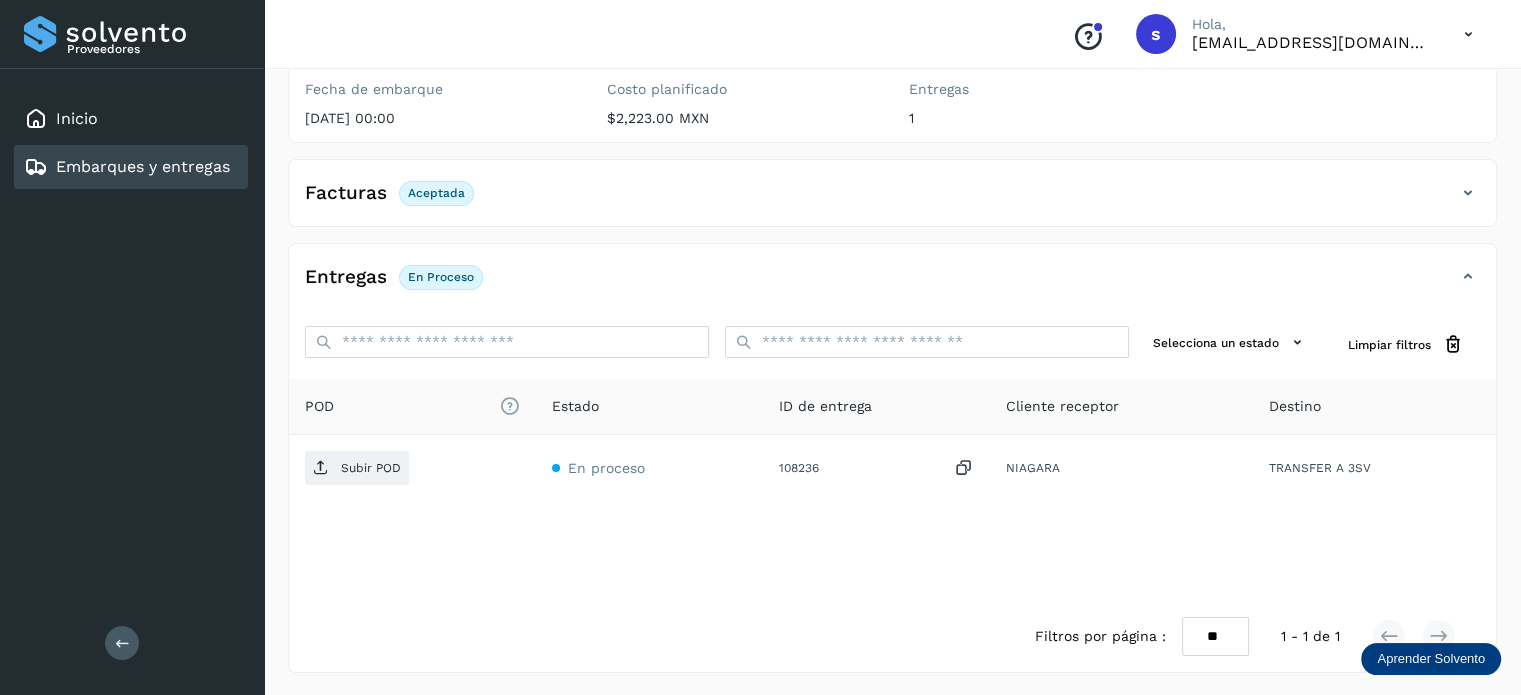 click on "Subir POD" at bounding box center [371, 468] 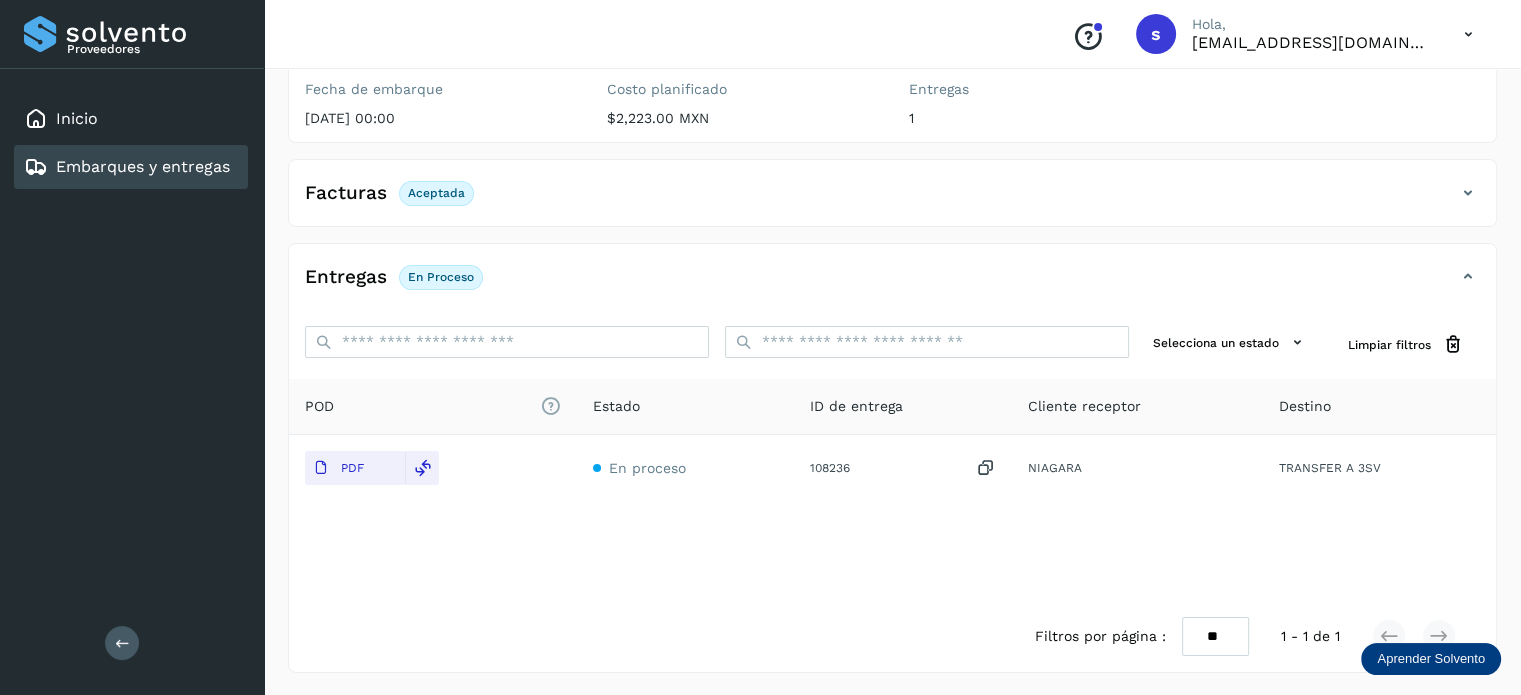 scroll, scrollTop: 0, scrollLeft: 0, axis: both 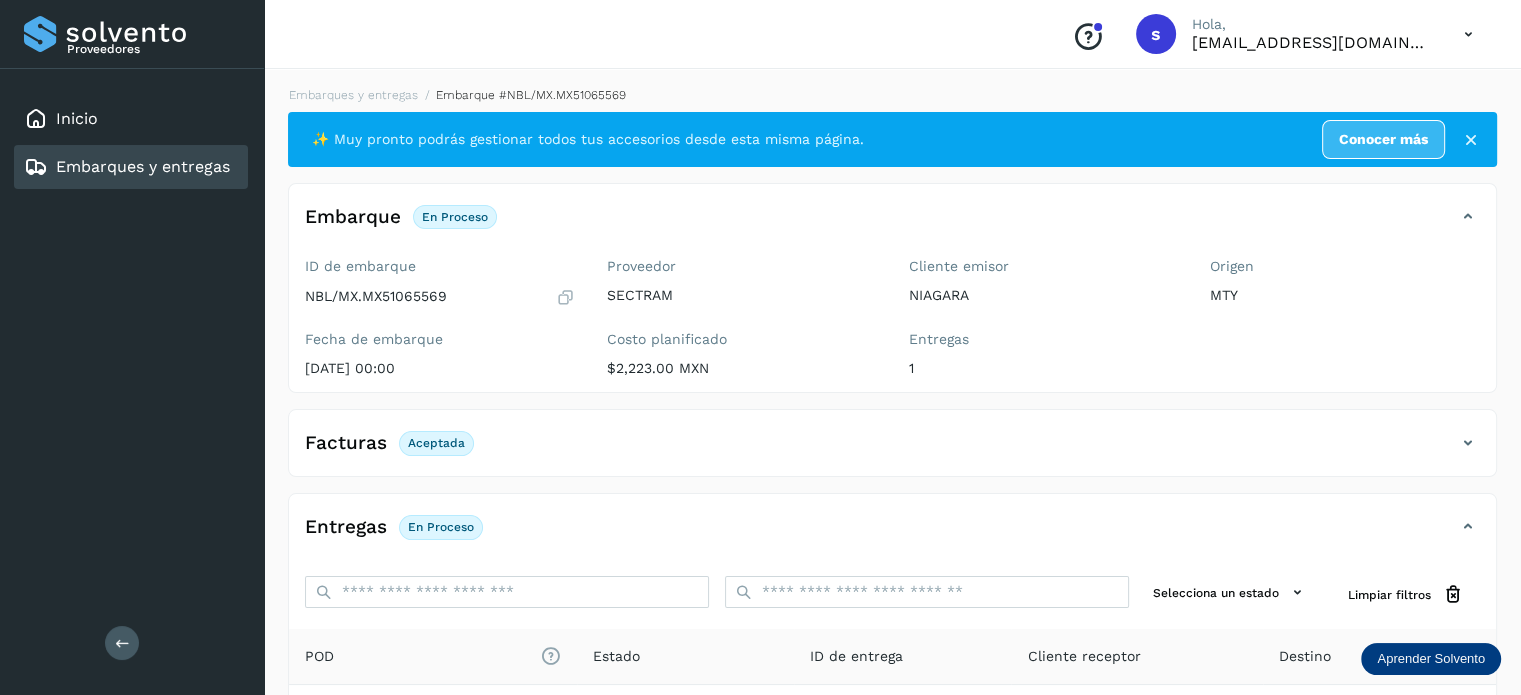 click on "Embarques y entregas" at bounding box center (353, 95) 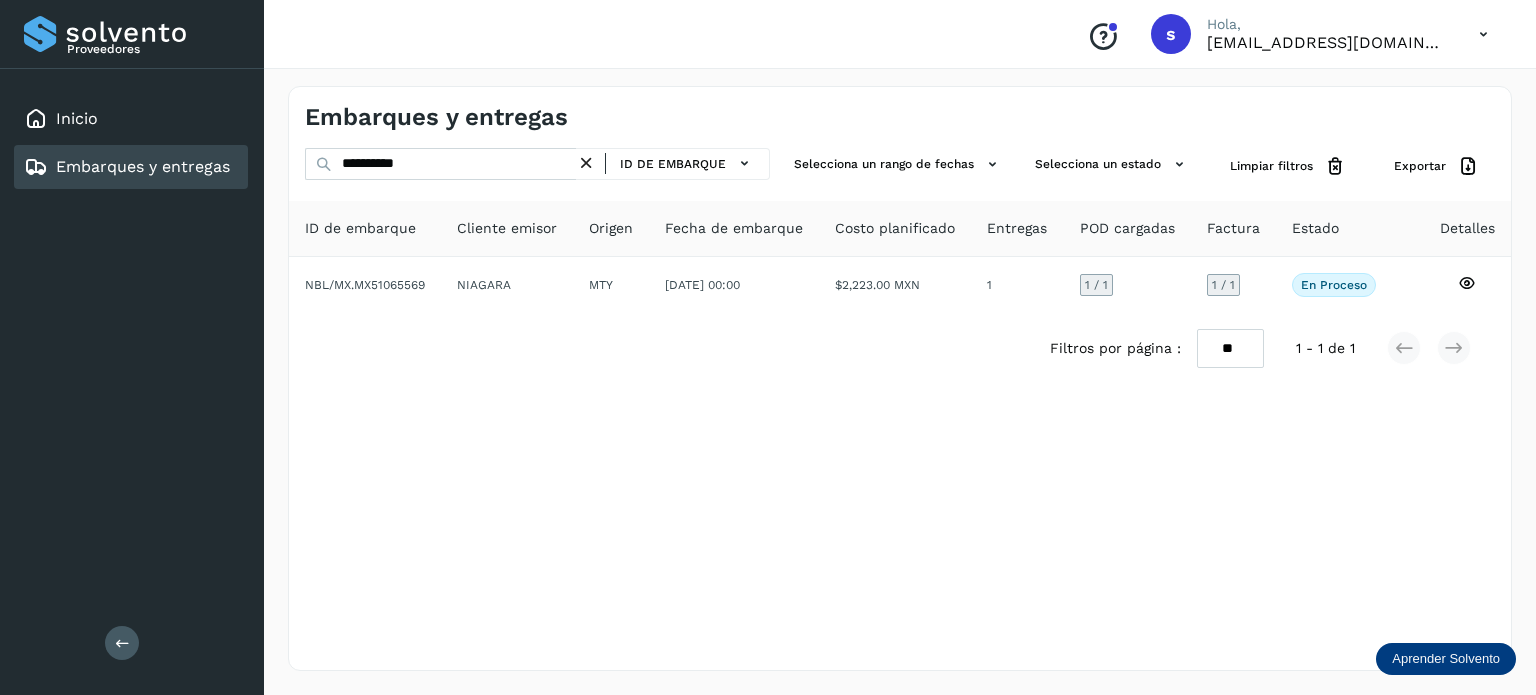 click at bounding box center [586, 163] 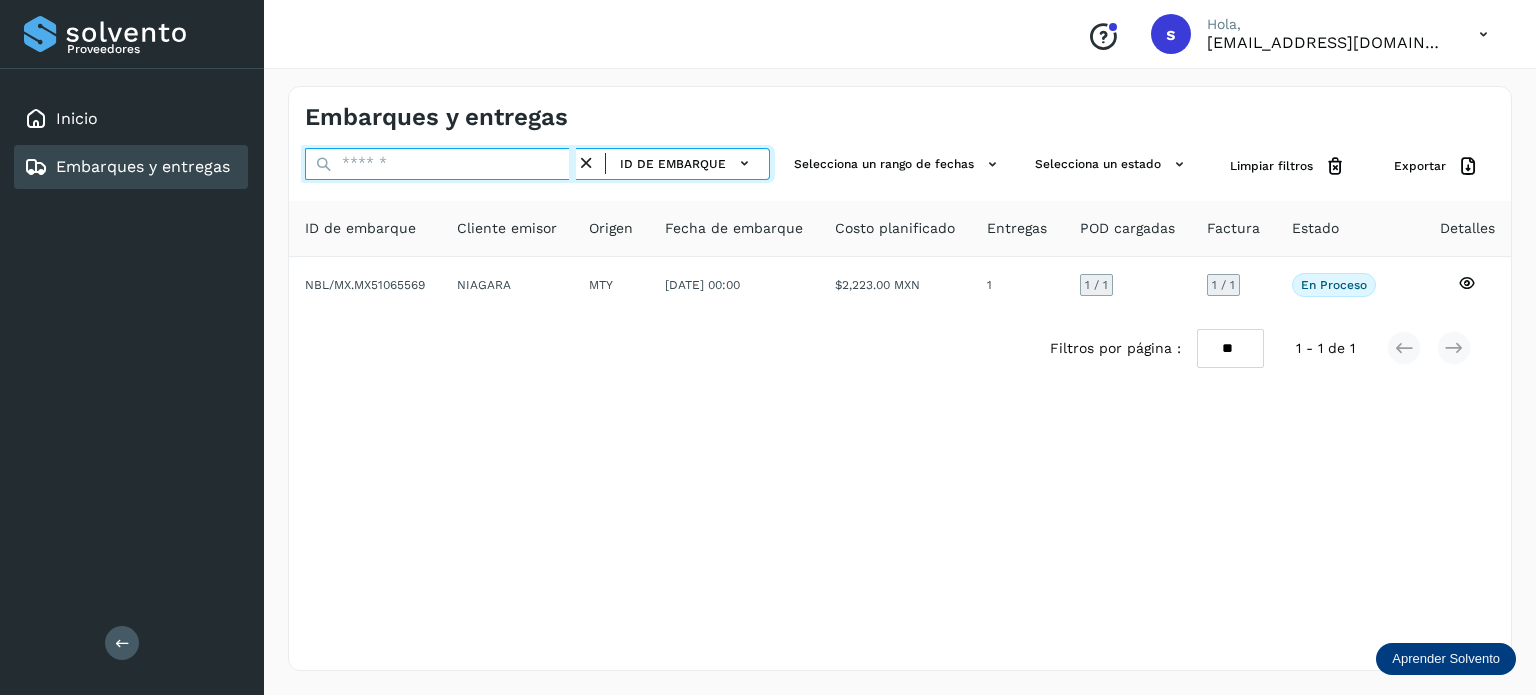 click at bounding box center (440, 164) 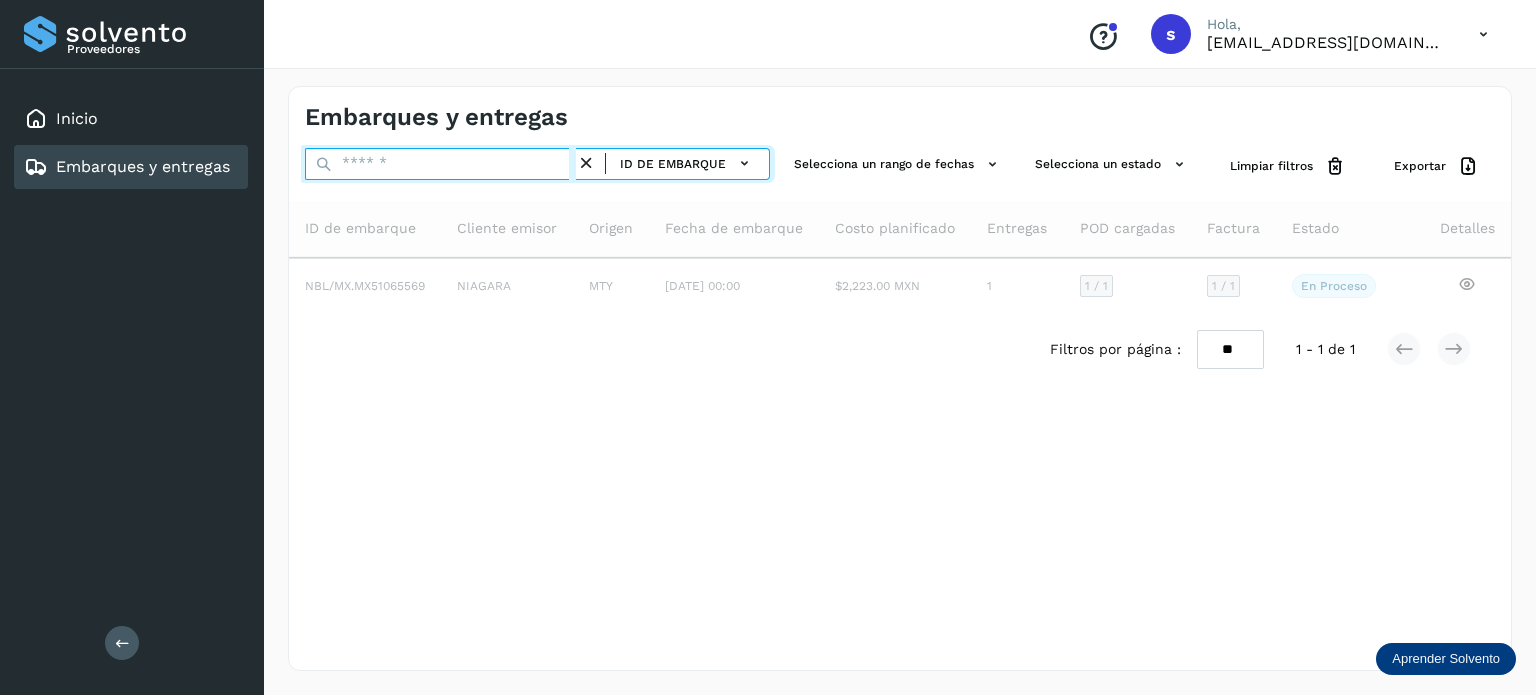paste on "**********" 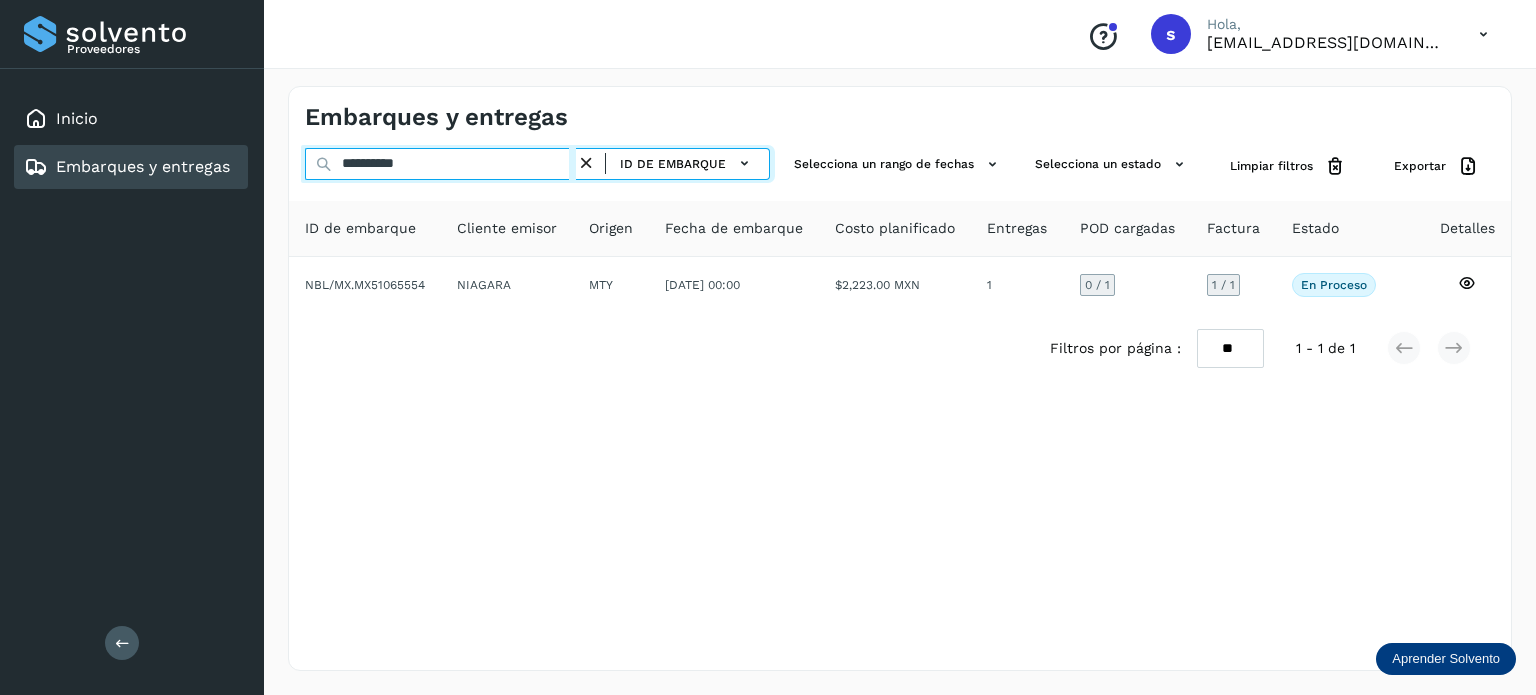 type on "**********" 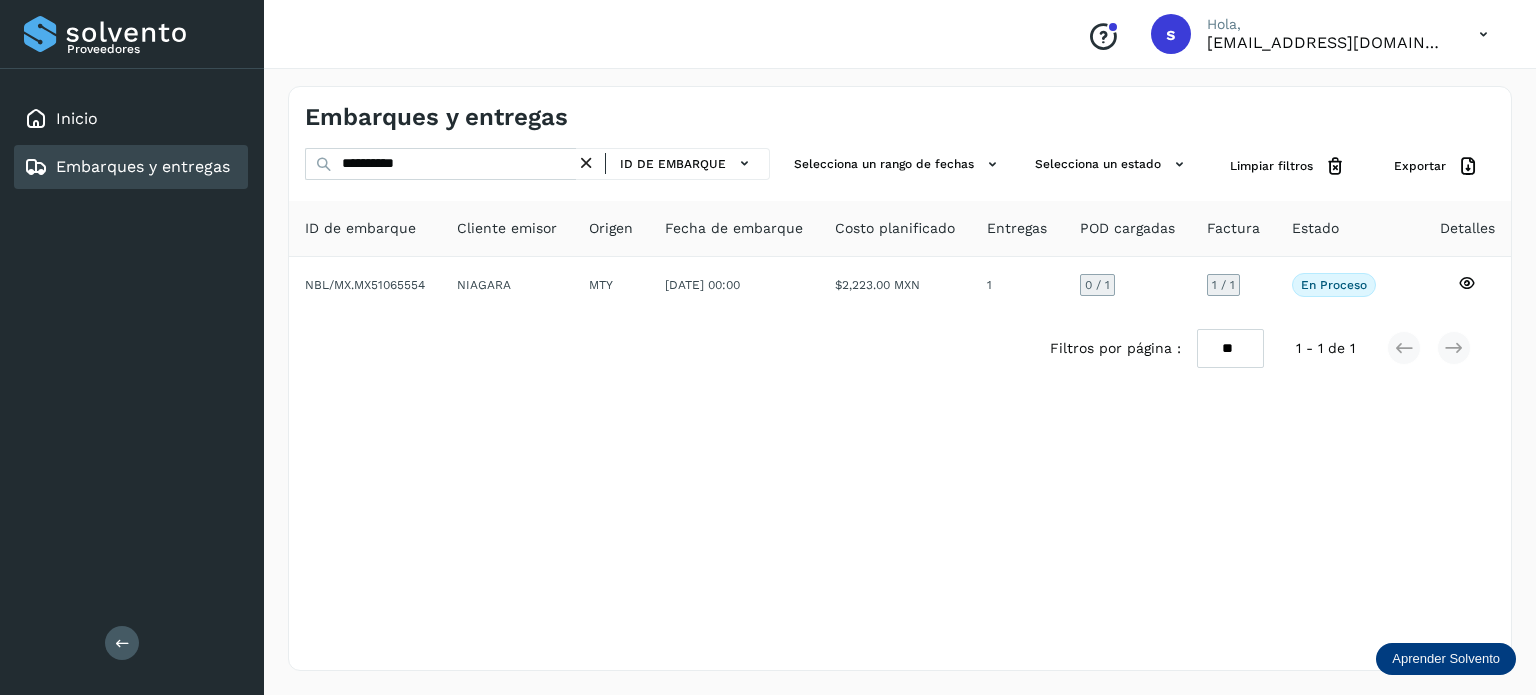 click on "NIAGARA" 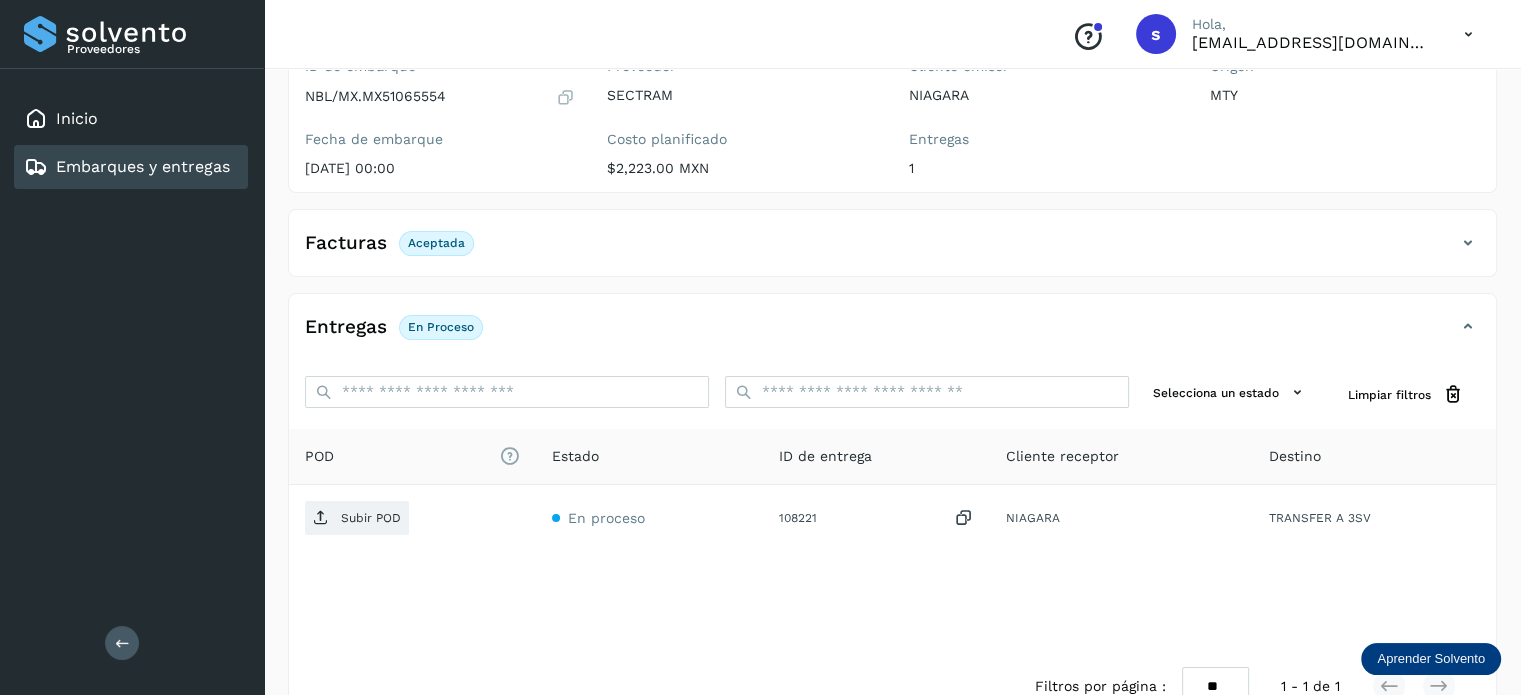 scroll, scrollTop: 202, scrollLeft: 0, axis: vertical 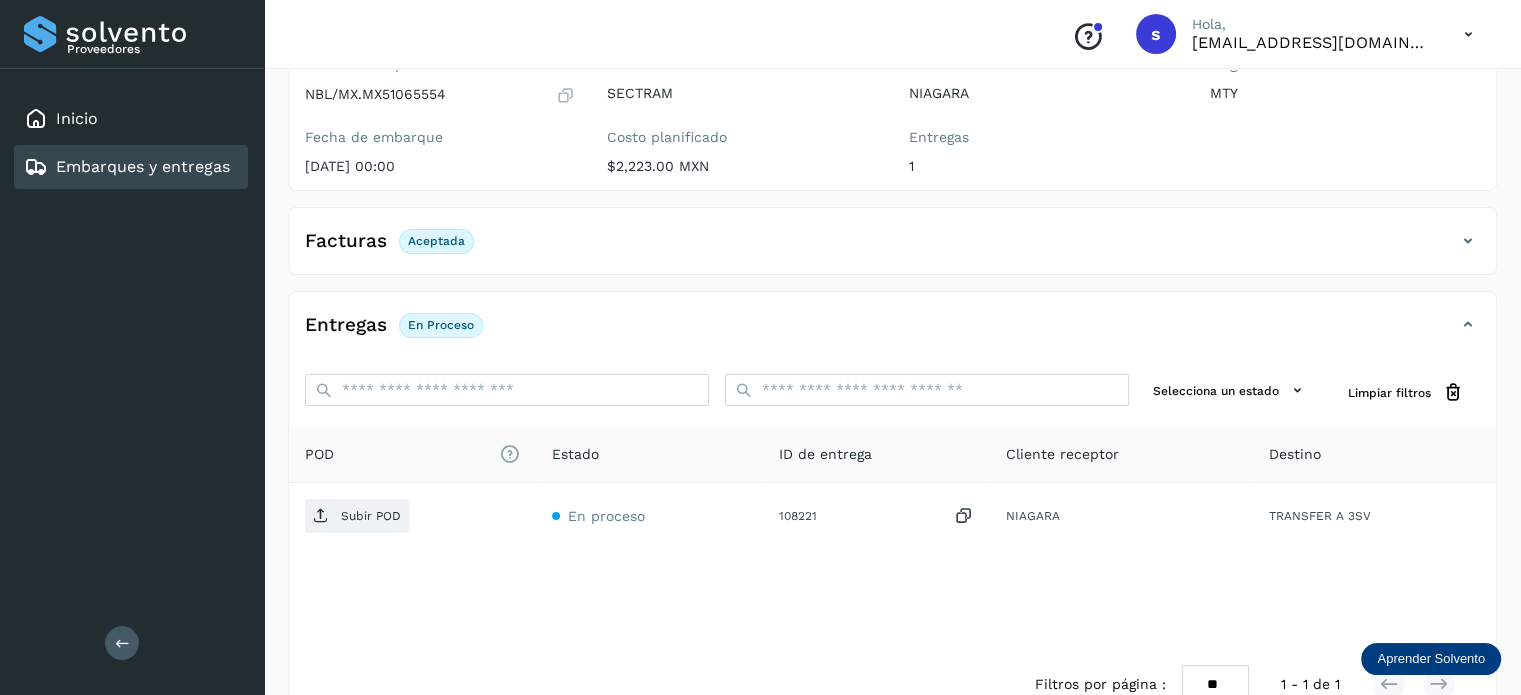 click on "Subir POD" at bounding box center [357, 516] 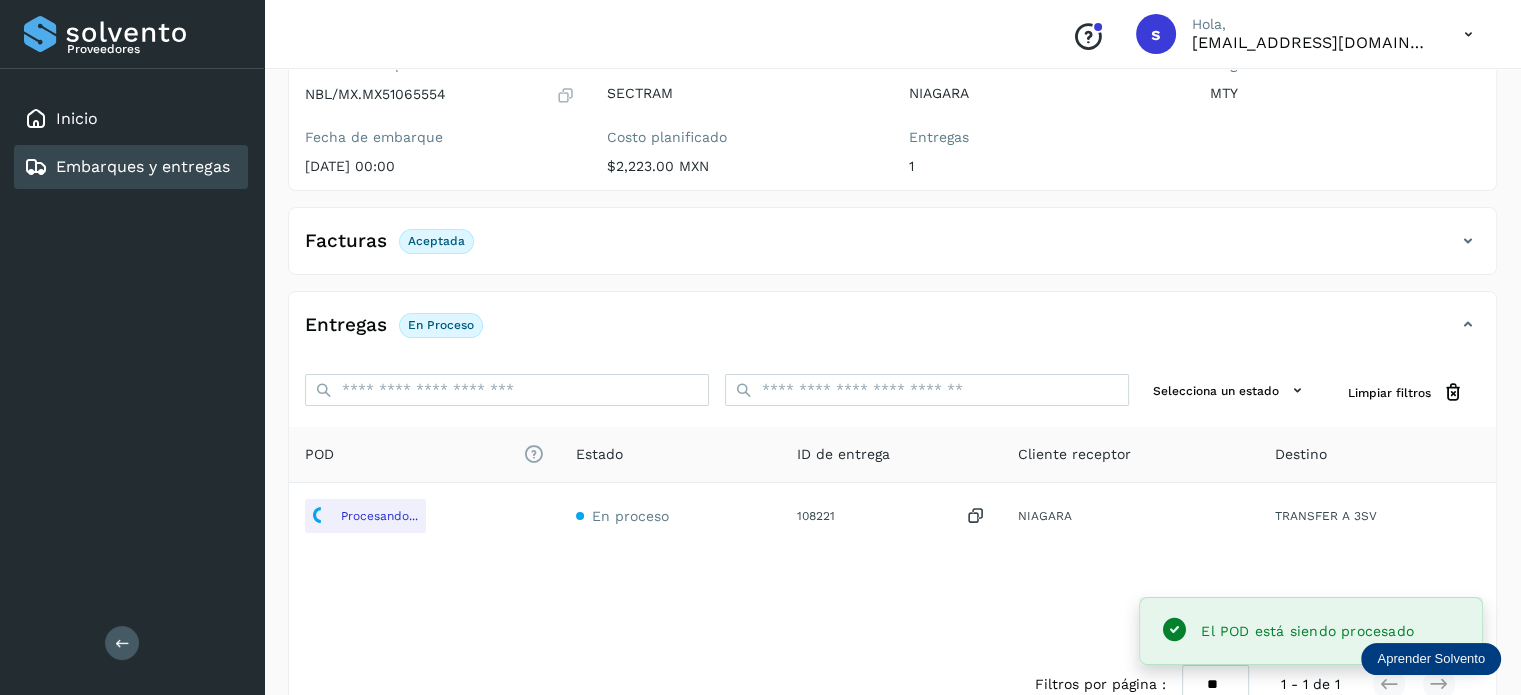 click on "Conoce nuestros beneficios
s Hola, [EMAIL_ADDRESS][DOMAIN_NAME]" at bounding box center [892, 34] 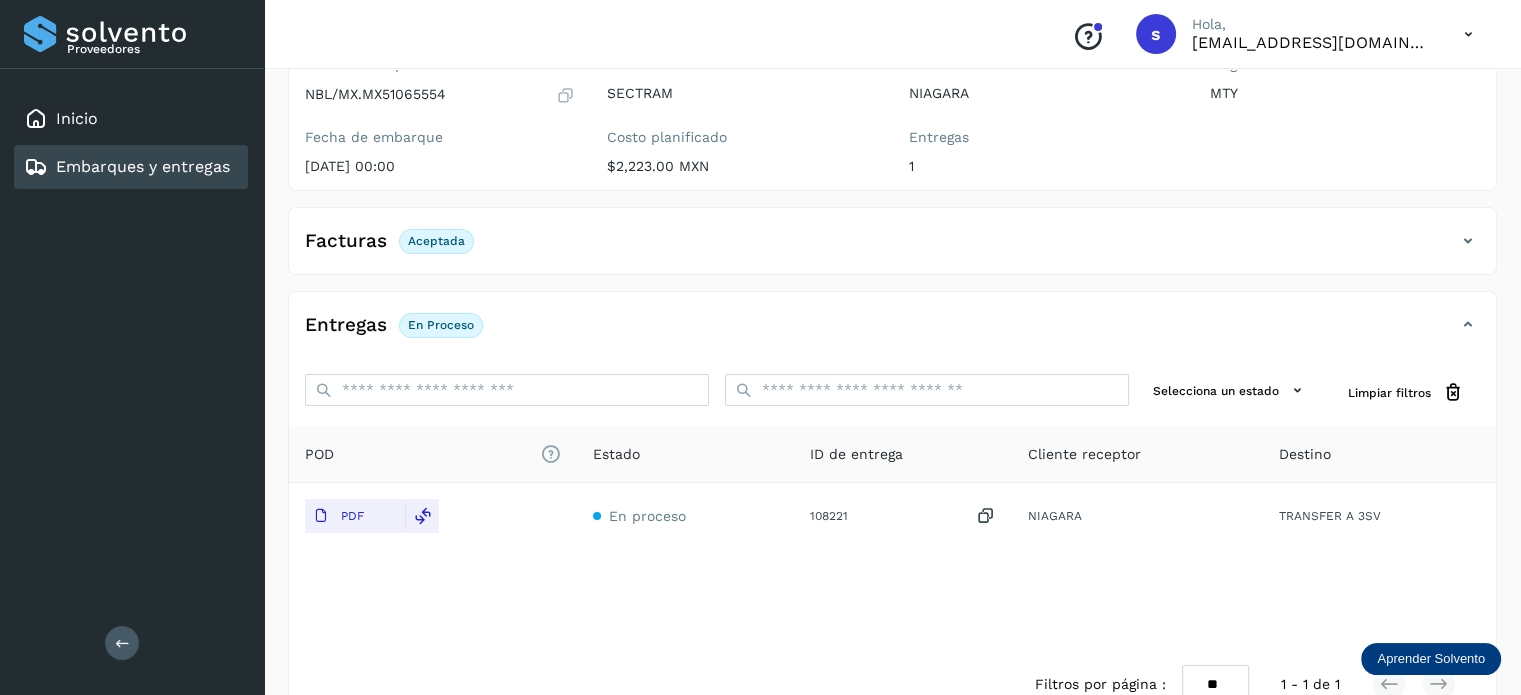 scroll, scrollTop: 0, scrollLeft: 0, axis: both 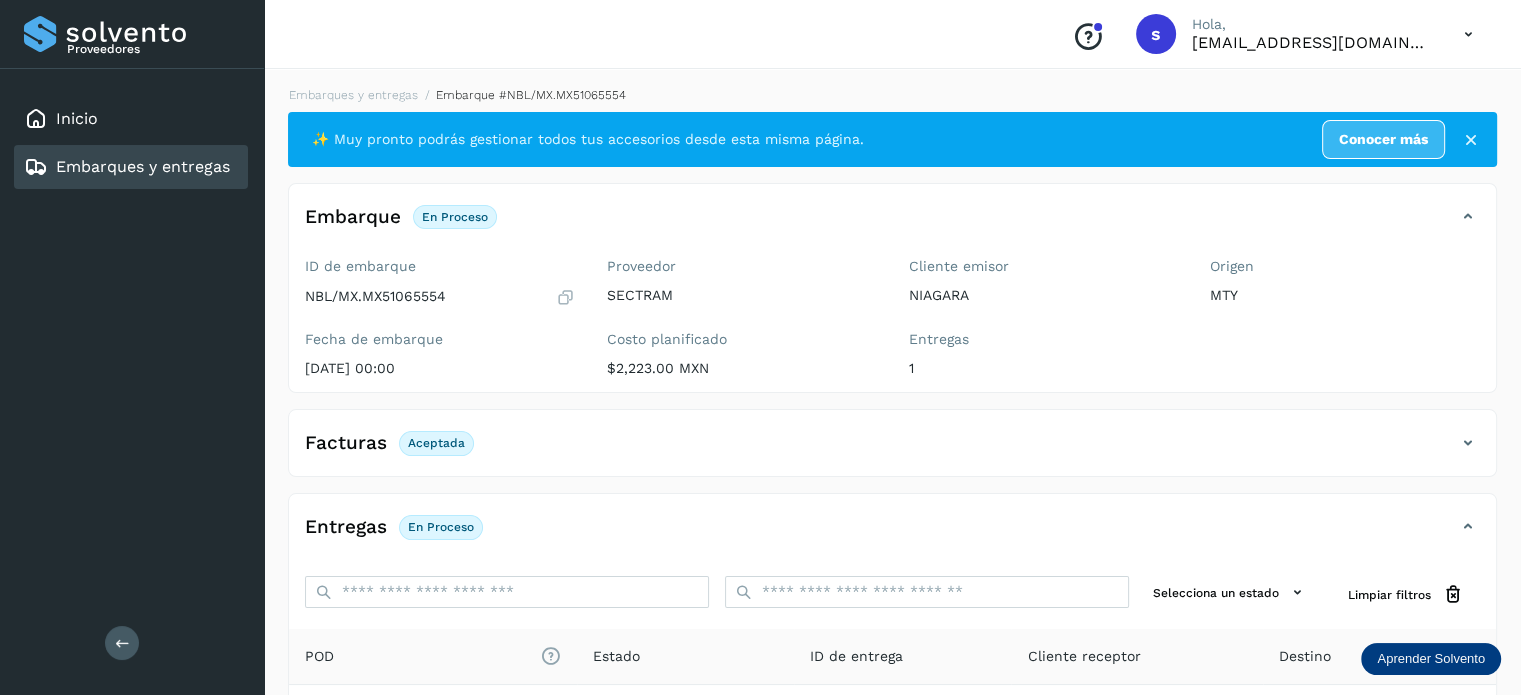 click on "Embarques y entregas" at bounding box center (353, 95) 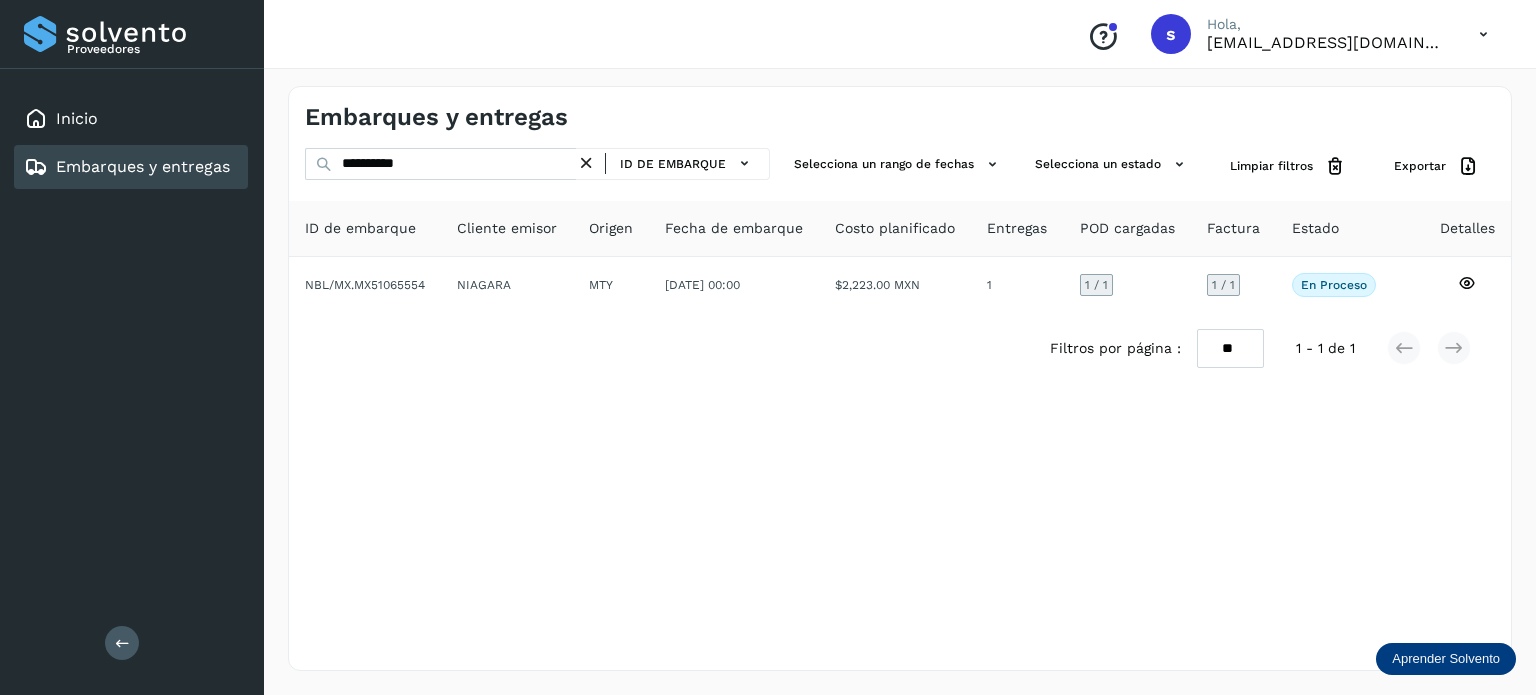 click at bounding box center (586, 163) 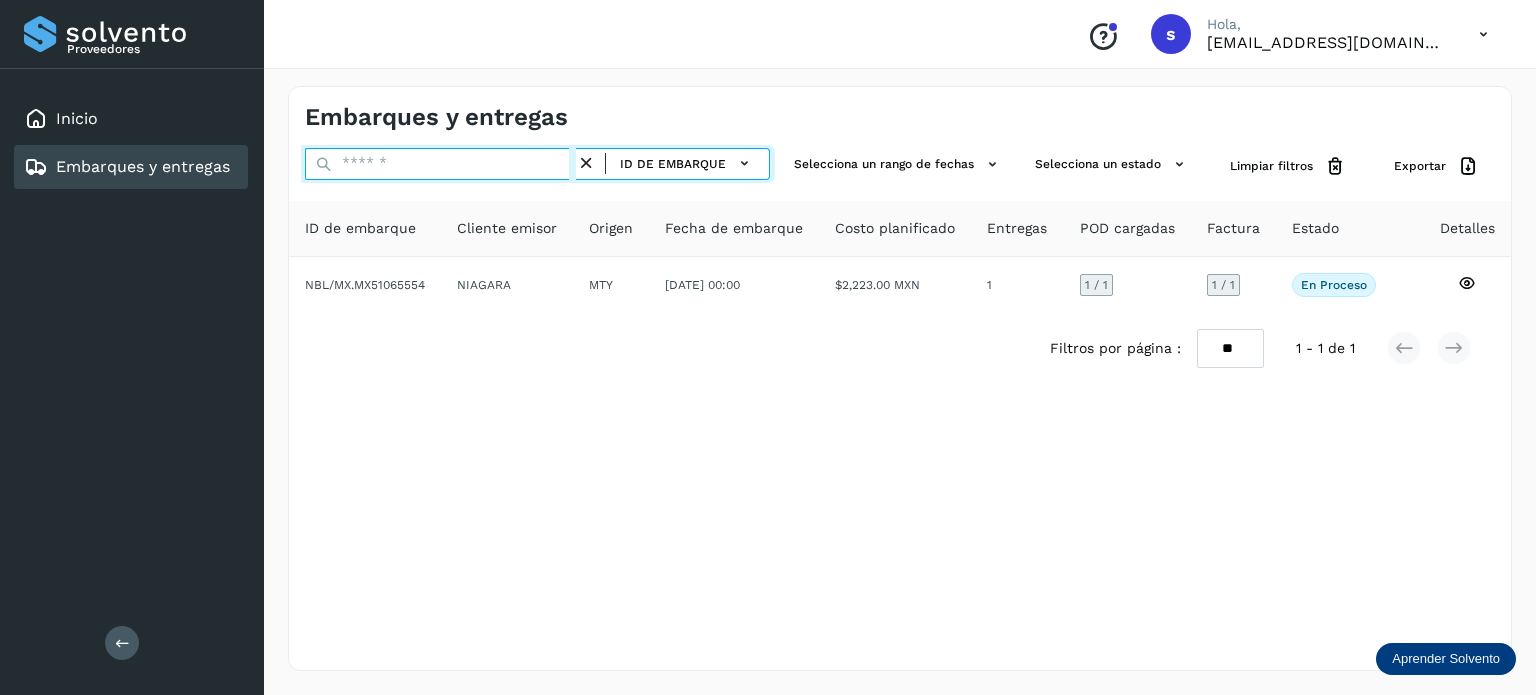 click at bounding box center (440, 164) 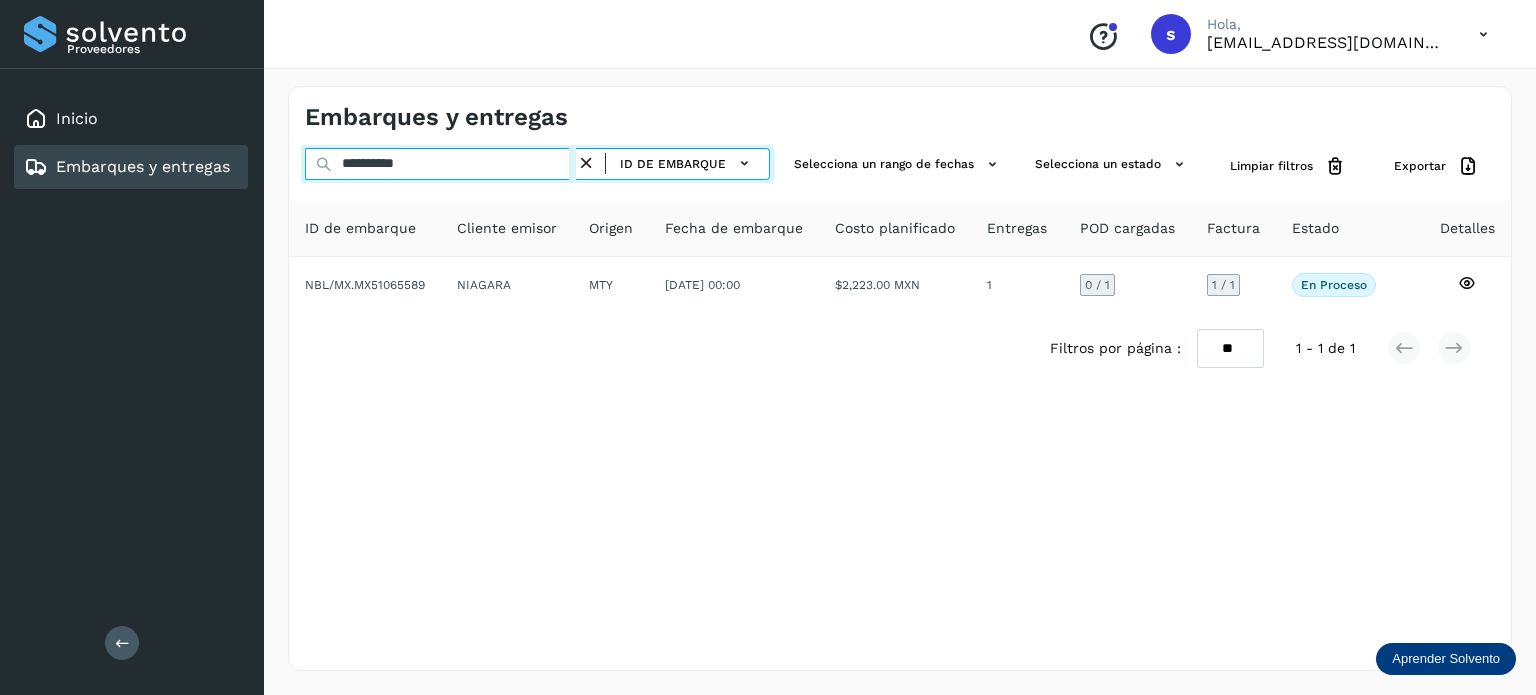 type on "**********" 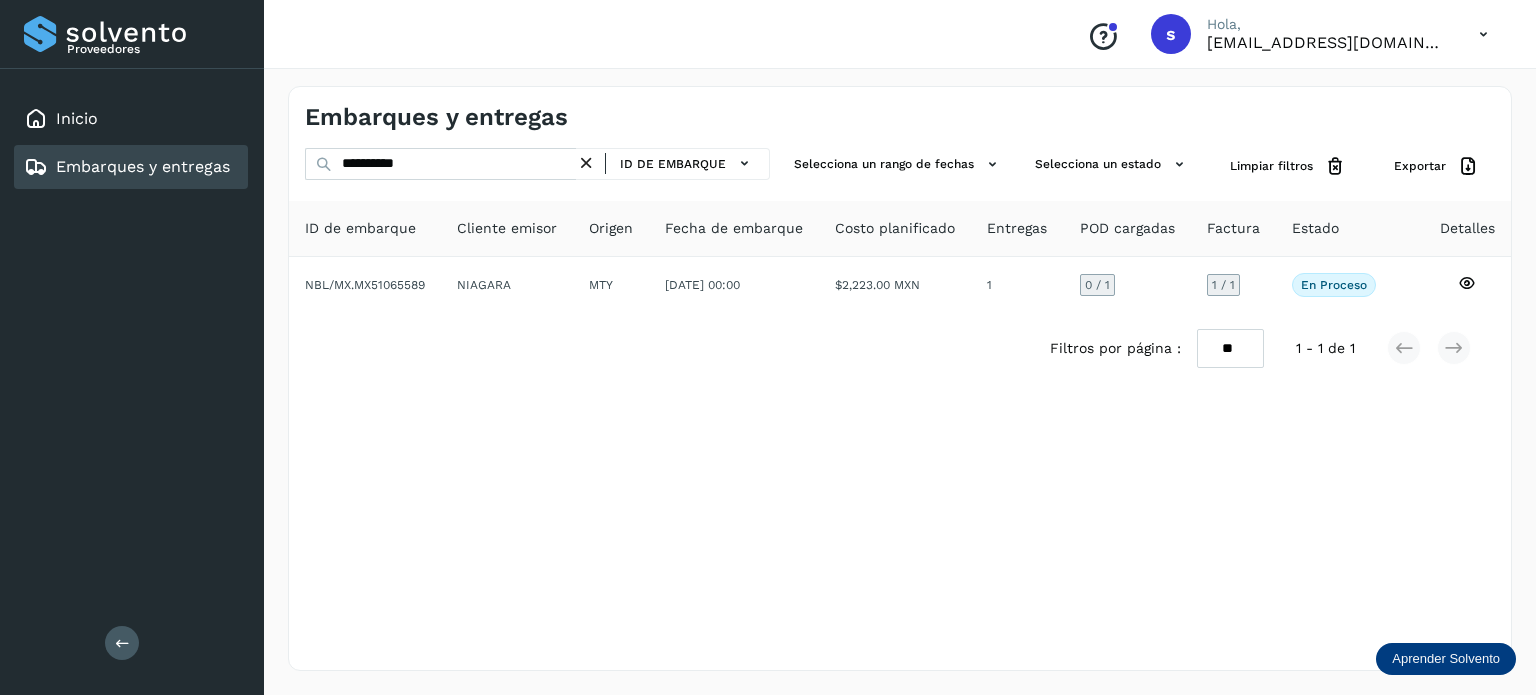 click on "NIAGARA" 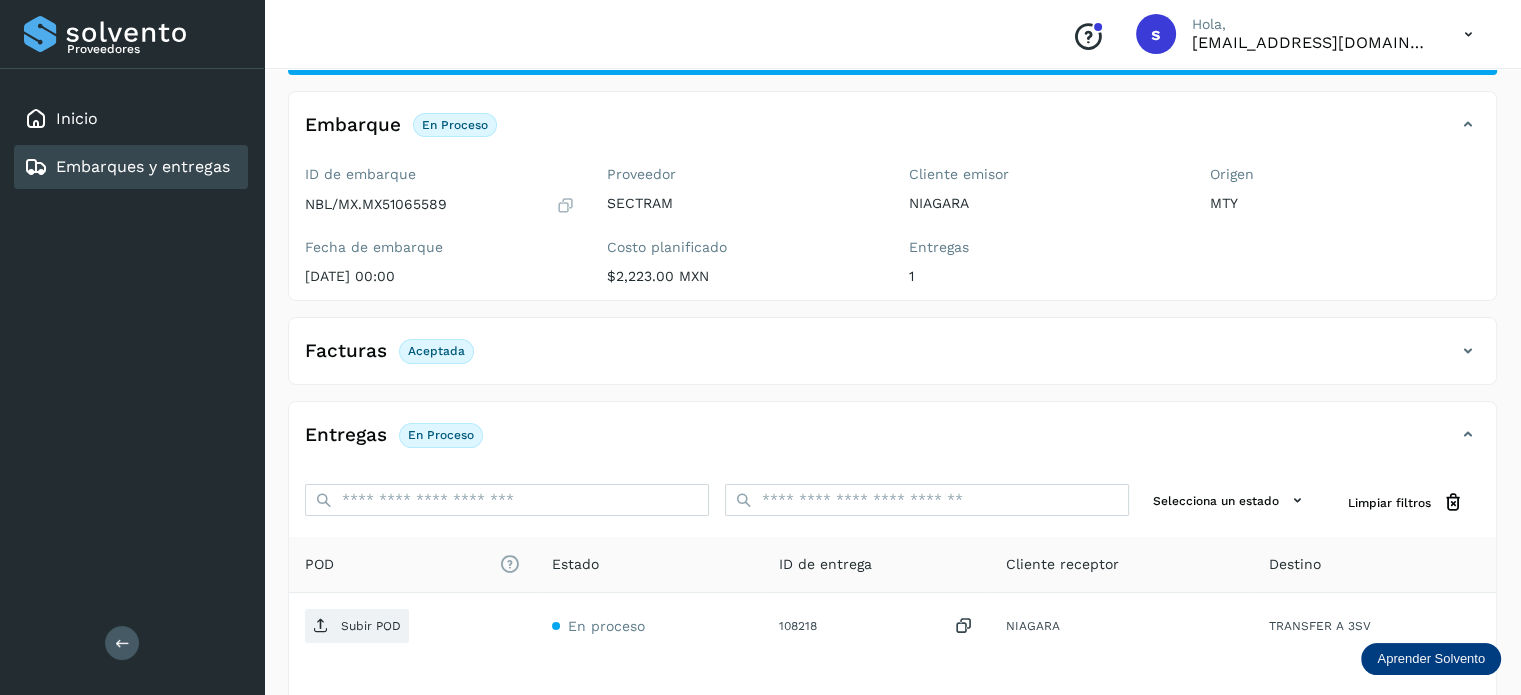 scroll, scrollTop: 250, scrollLeft: 0, axis: vertical 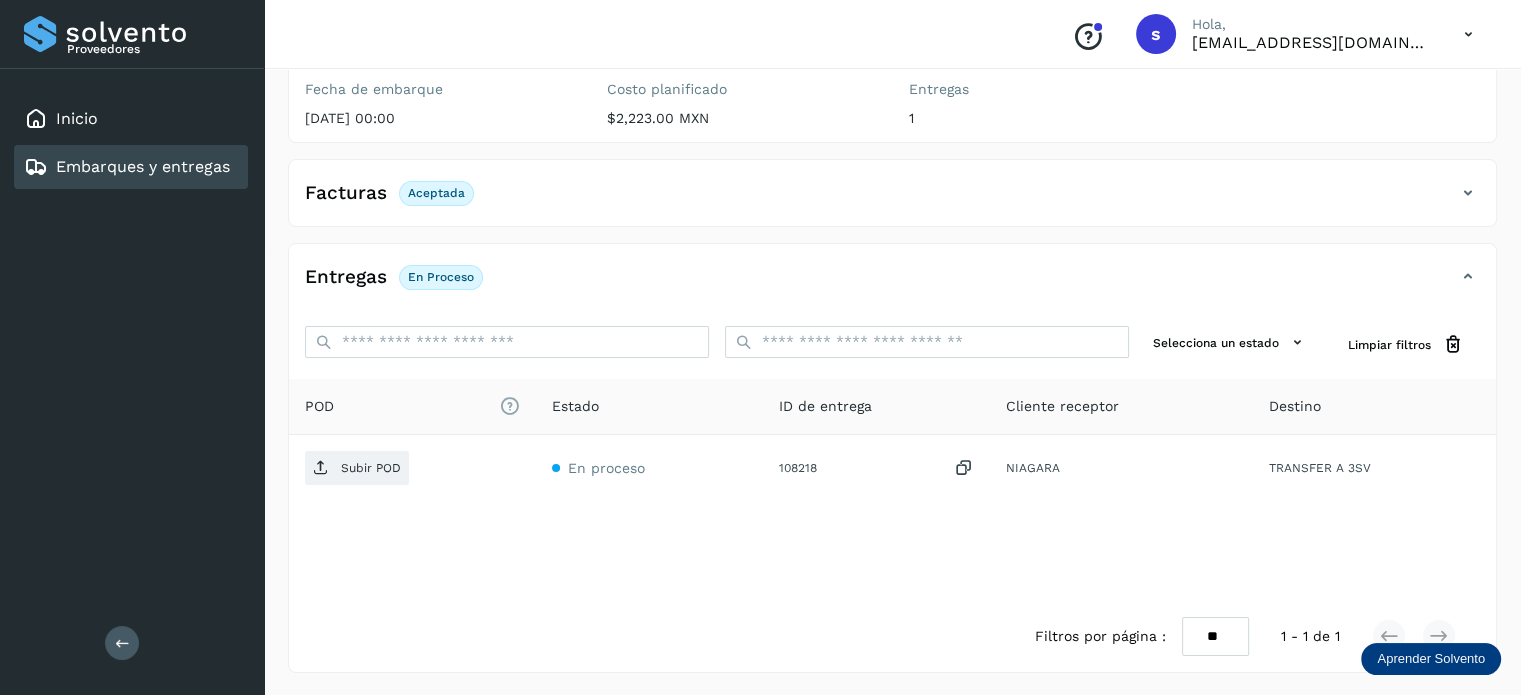 click on "Subir POD" at bounding box center [357, 468] 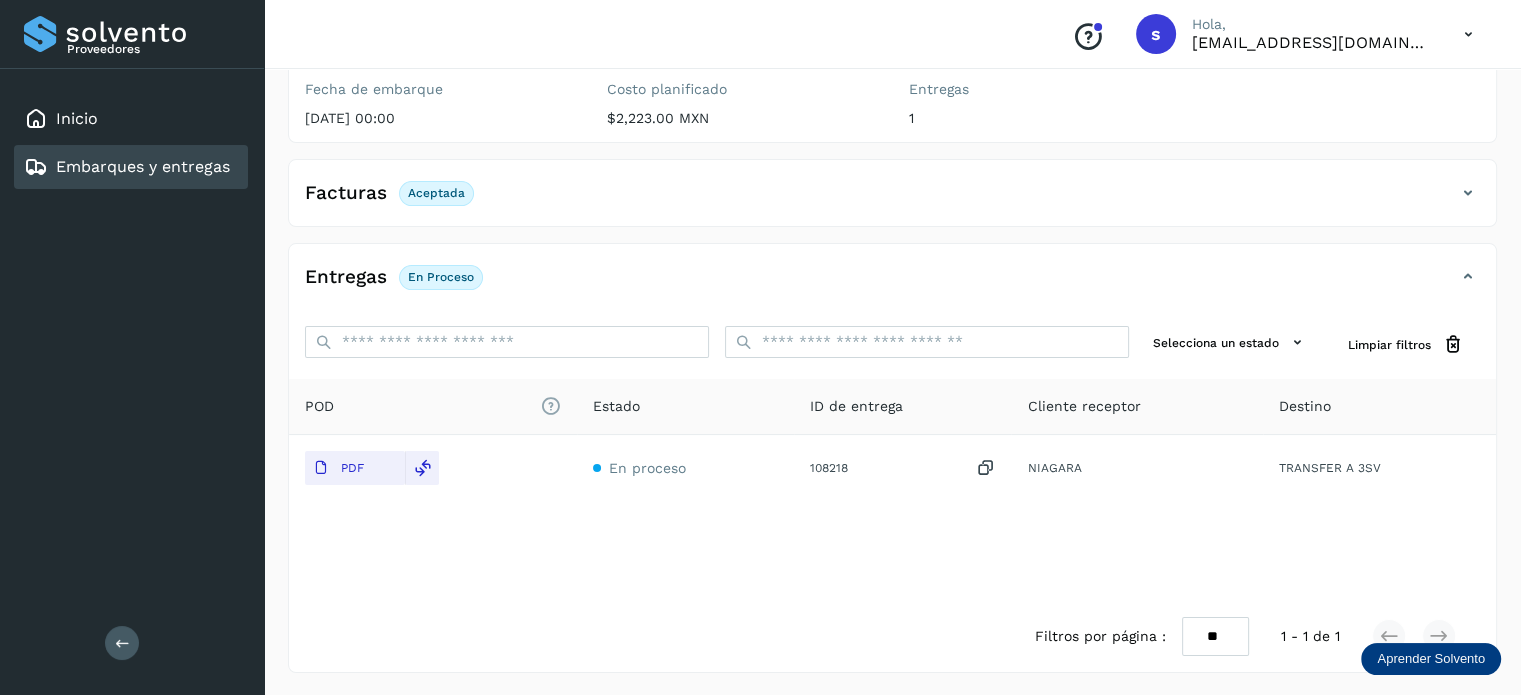click on "Embarques y entregas" at bounding box center [143, 166] 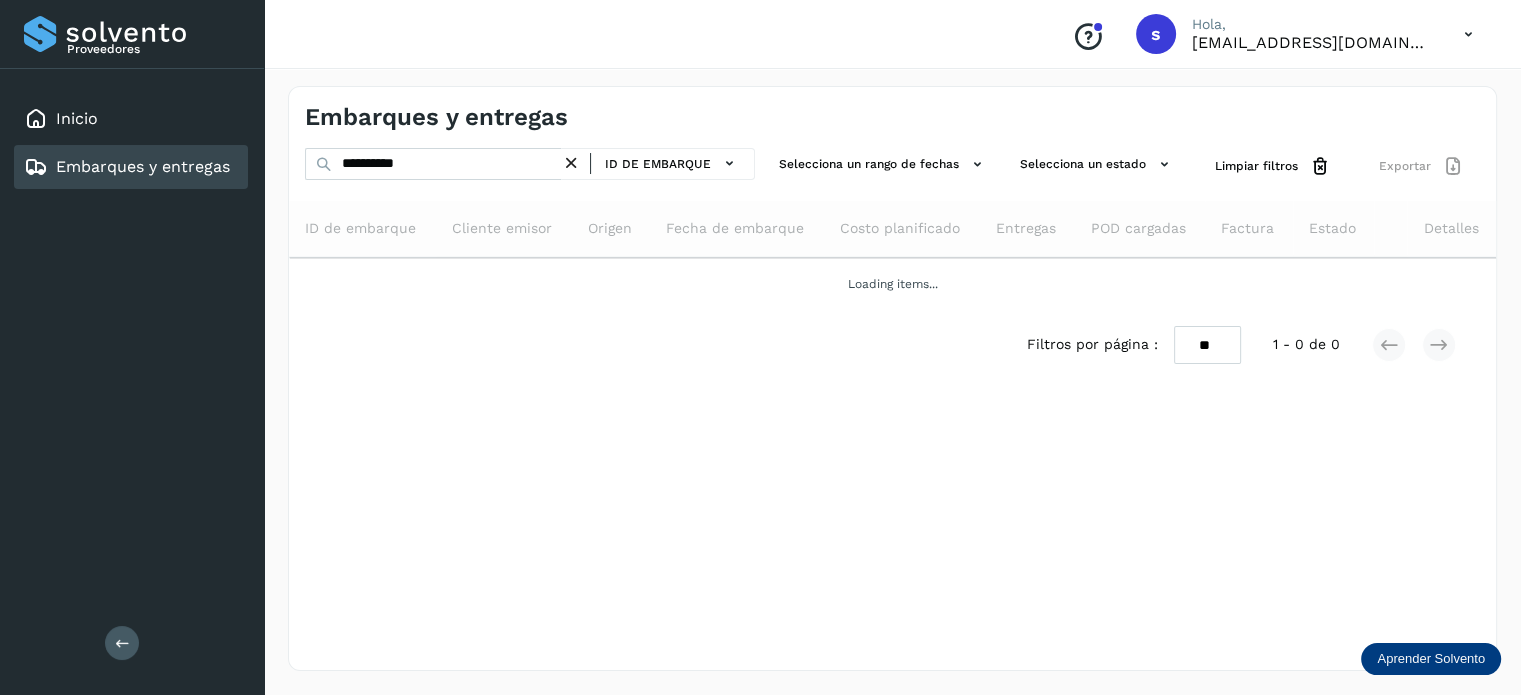 scroll, scrollTop: 0, scrollLeft: 0, axis: both 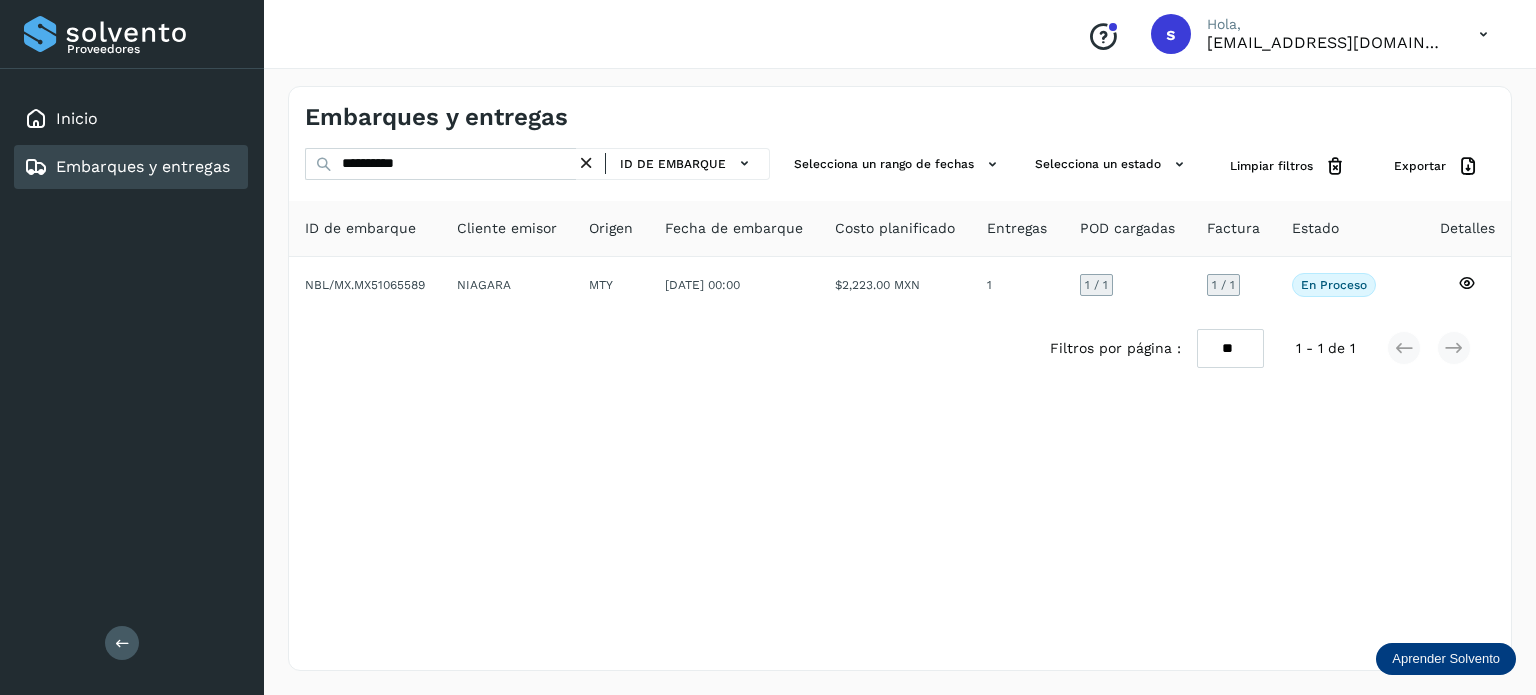 click at bounding box center (586, 163) 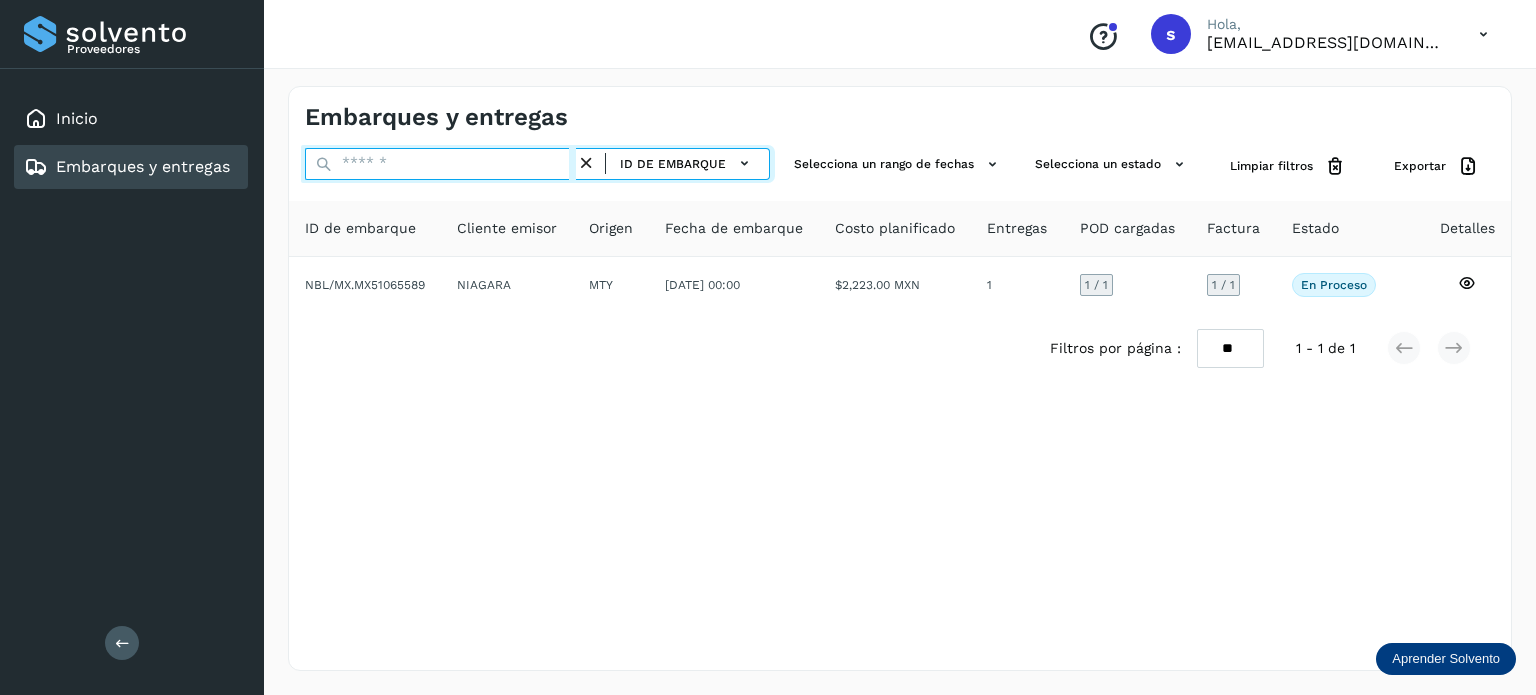 click at bounding box center (440, 164) 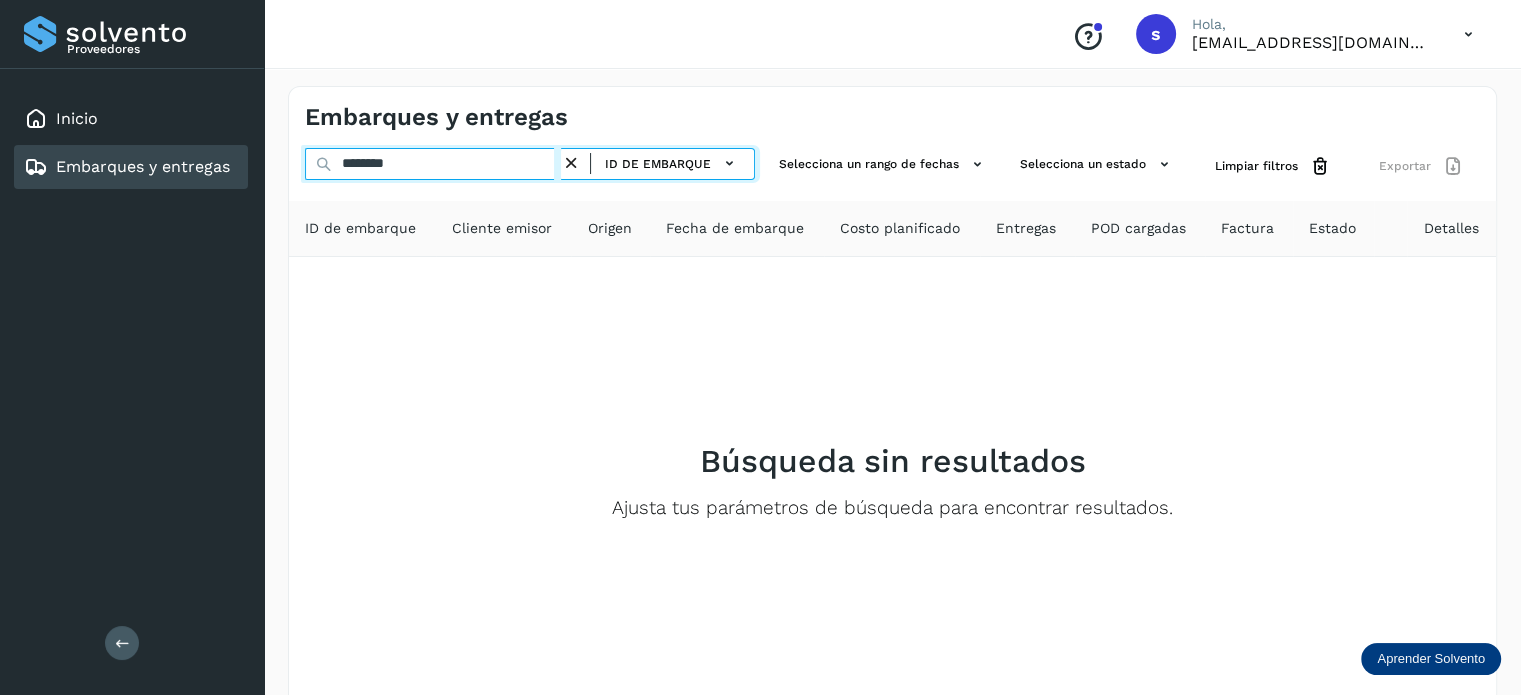 type on "********" 